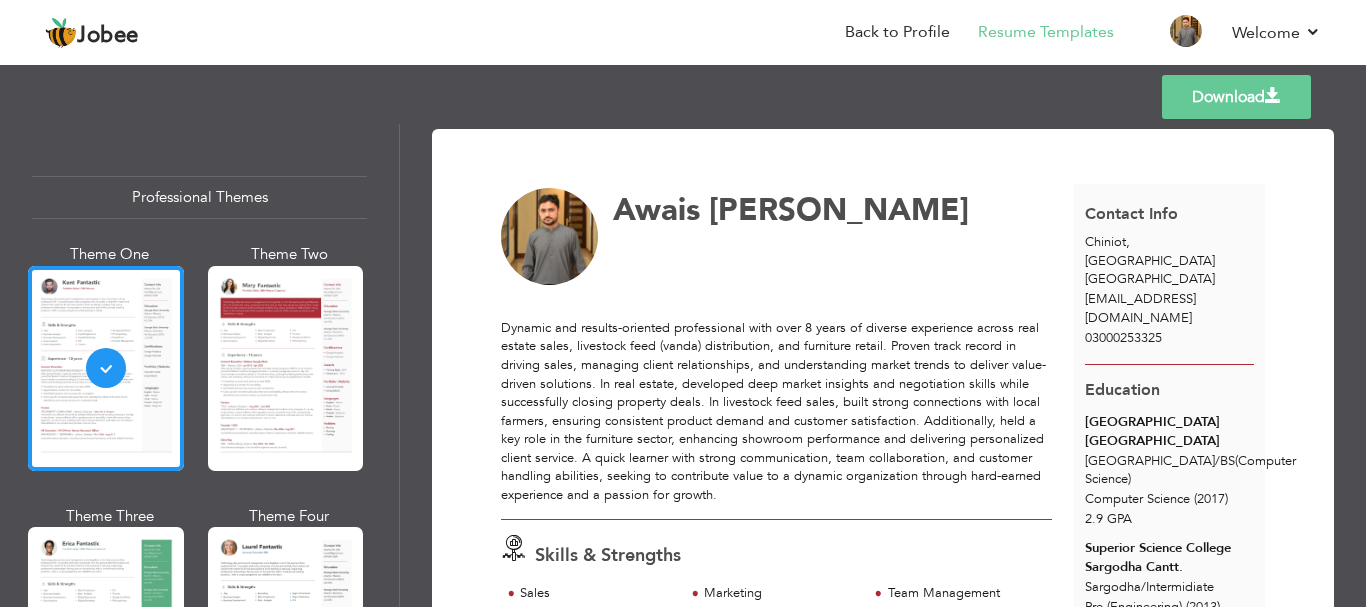 scroll, scrollTop: 0, scrollLeft: 0, axis: both 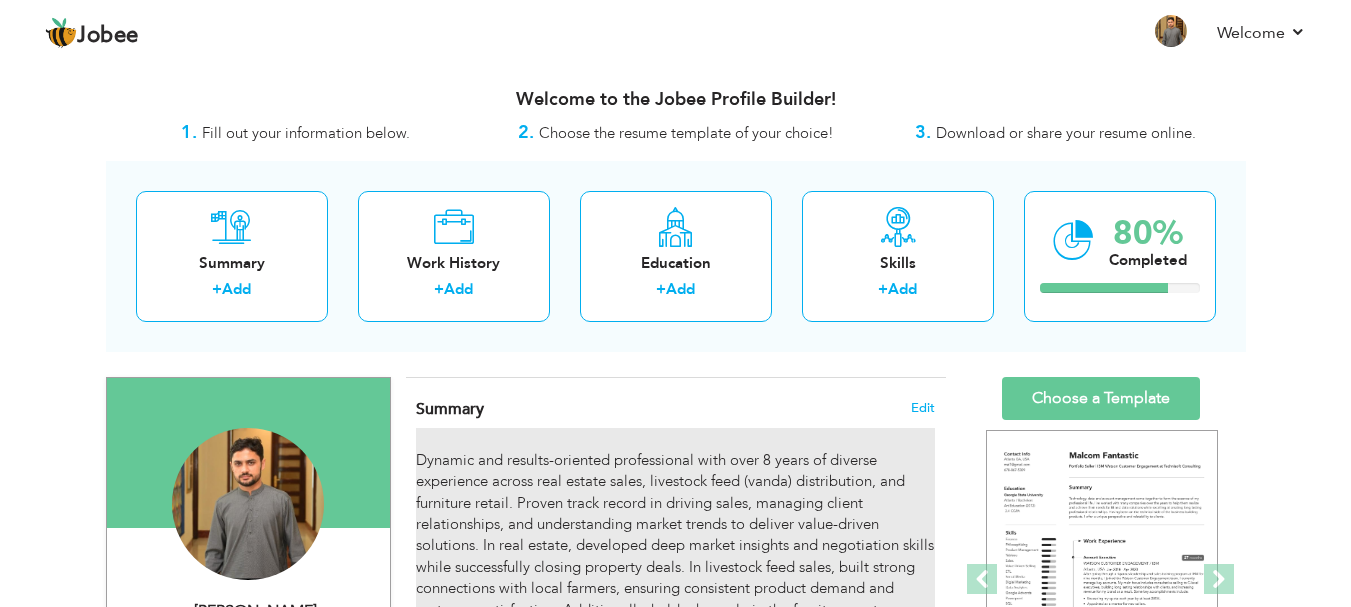 click on "Dynamic and results-oriented professional with over 8 years of diverse experience across real estate sales, livestock feed (vanda) distribution, and furniture retail. Proven track record in driving sales, managing client relationships, and understanding market trends to deliver value-driven solutions. In real estate, developed deep market insights and negotiation skills while successfully closing property deals. In livestock feed sales, built strong connections with local farmers, ensuring consistent product demand and customer satisfaction. Additionally, held a key role in the furniture sector, enhancing showroom performance and delivering personalized client service. A quick learner with strong communication, team collaboration, and customer handling abilities, seeking to contribute value to a dynamic organization through hard-earned experience and a passion for growth." at bounding box center [675, 567] 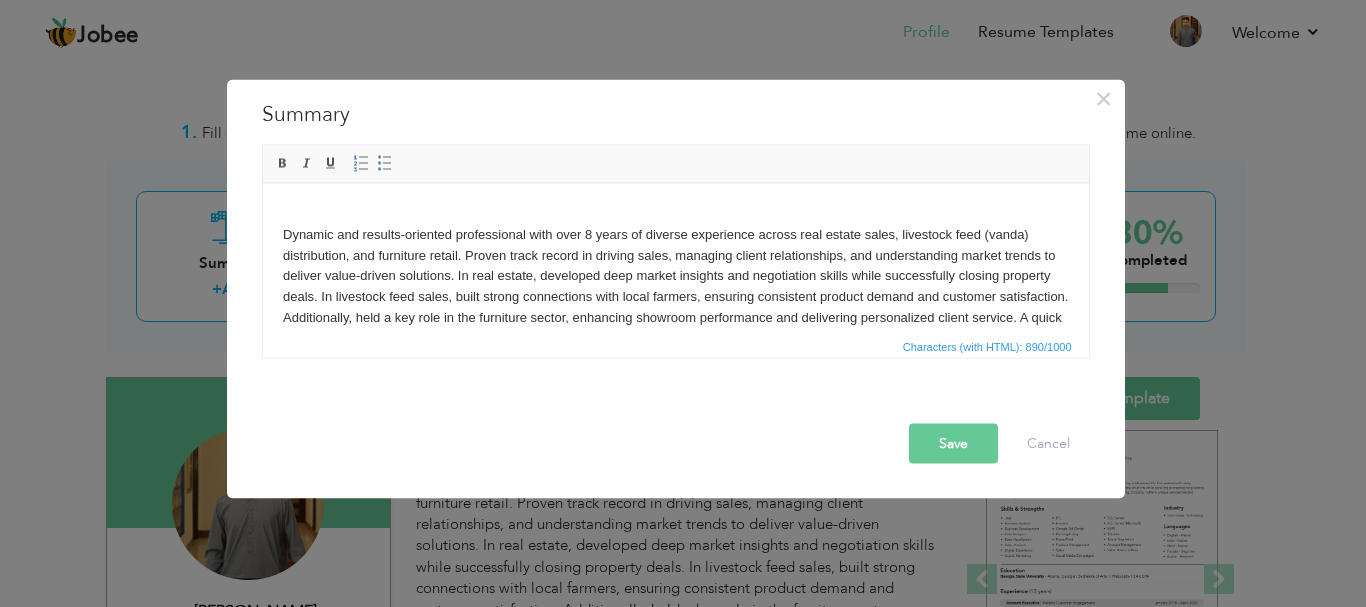click on "Dynamic and results-oriented professional with over 8 years of diverse experience across real estate sales, livestock feed (vanda) distribution, and furniture retail. Proven track record in driving sales, managing client relationships, and understanding market trends to deliver value-driven solutions. In real estate, developed deep market insights and negotiation skills while successfully closing property deals. In livestock feed sales, built strong connections with local farmers, ensuring consistent product demand and customer satisfaction. Additionally, held a key role in the furniture sector, enhancing showroom performance and delivering personalized client service. A quick learner with strong communication, team collaboration, and customer handling abilities, seeking to contribute value to a dynamic organization through hard-earned experience and a passion for growth." at bounding box center [675, 286] 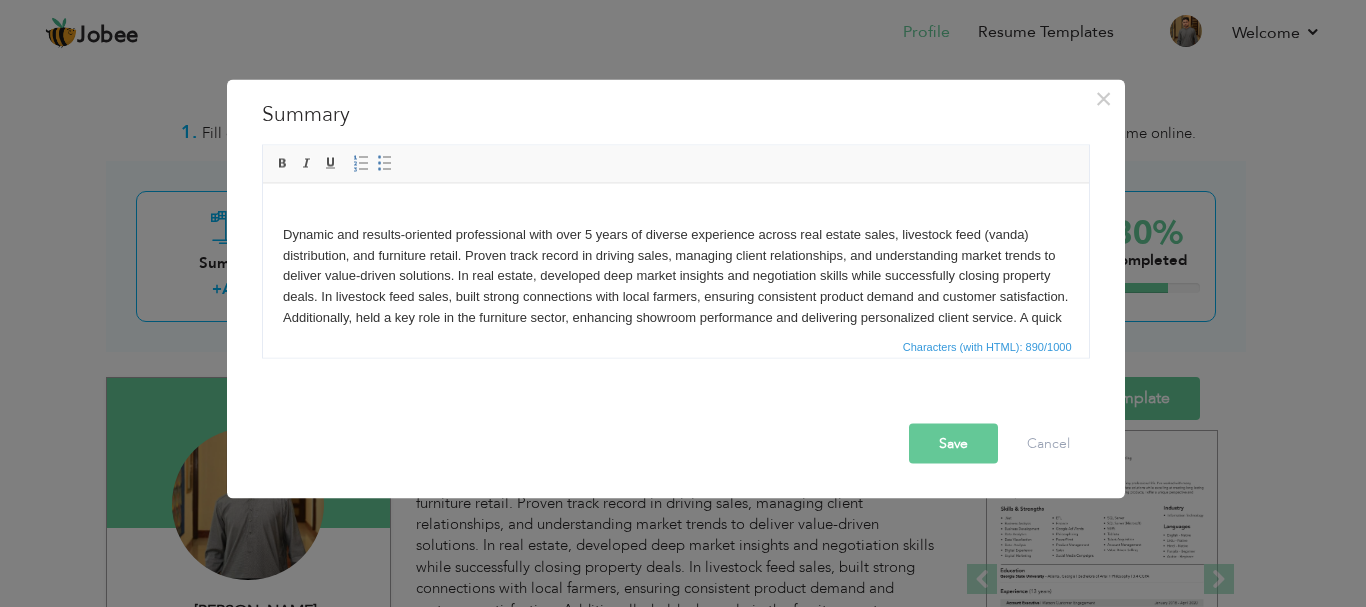 click on "Save" at bounding box center (953, 443) 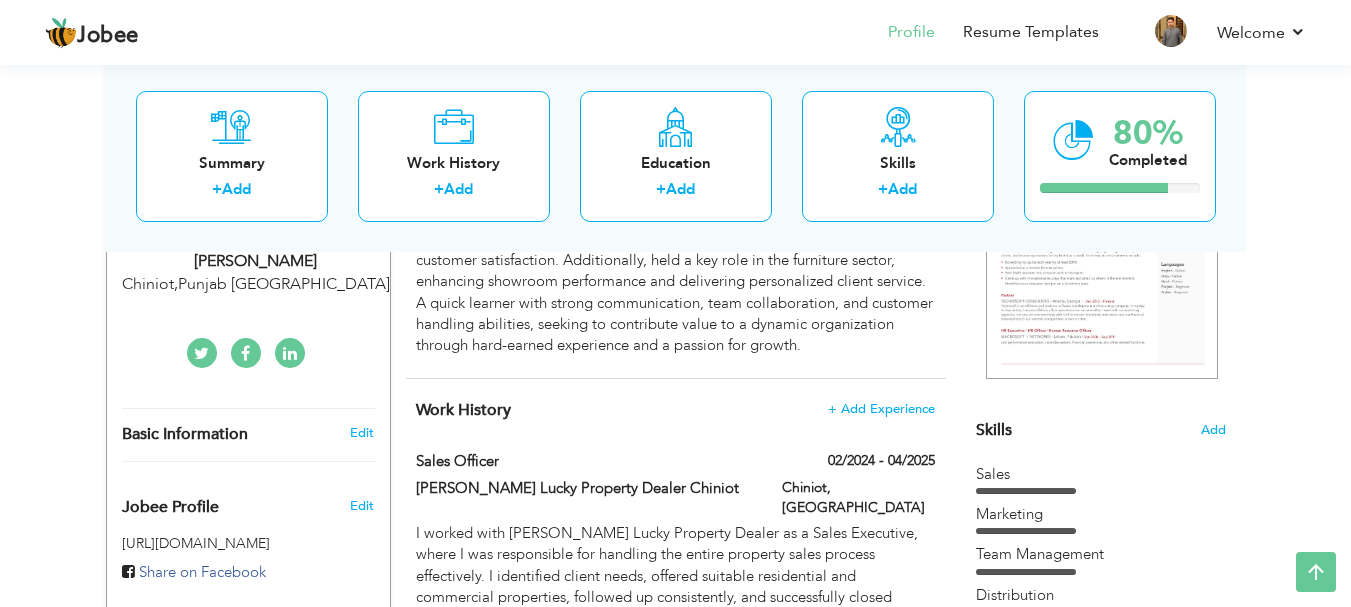 scroll, scrollTop: 360, scrollLeft: 0, axis: vertical 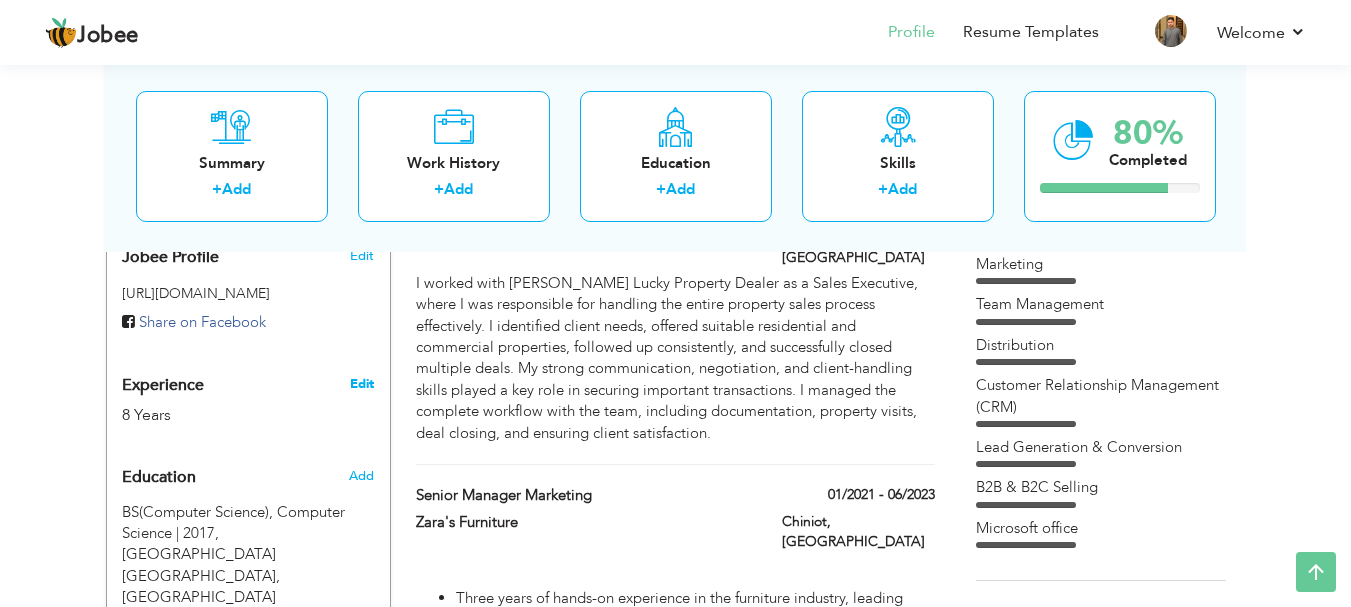 click on "Edit" at bounding box center (362, 384) 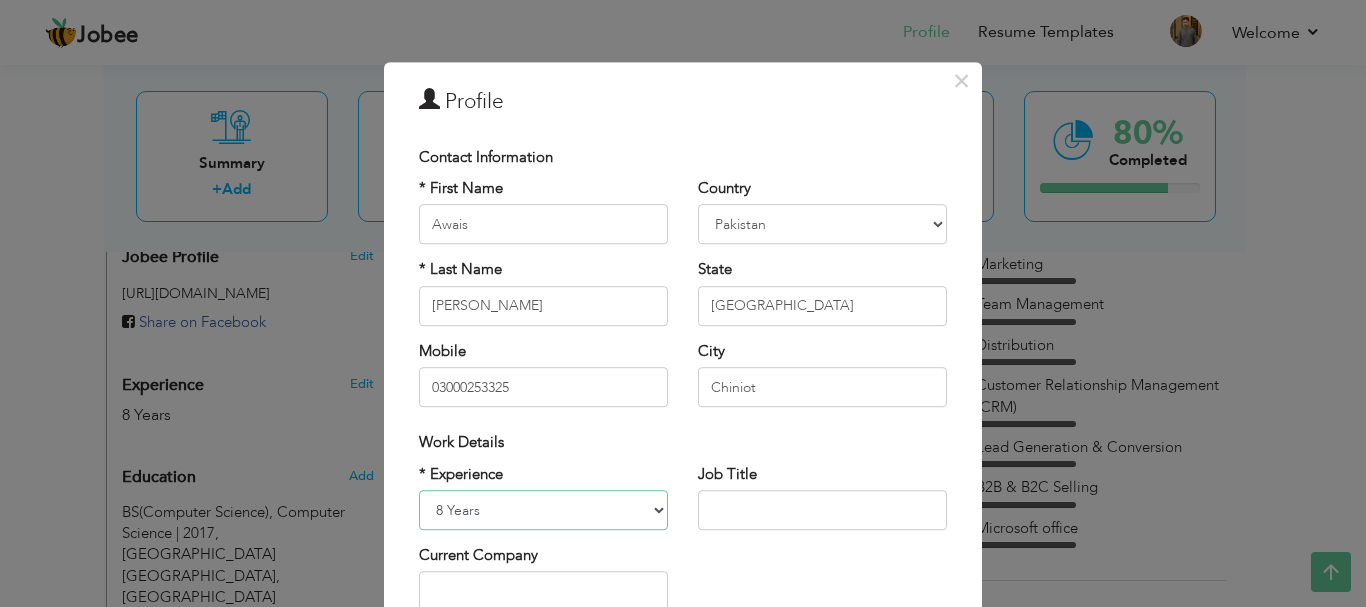 click on "Entry Level Less than 1 Year 1 Year 2 Years 3 Years 4 Years 5 Years 6 Years 7 Years 8 Years 9 Years 10 Years 11 Years 12 Years 13 Years 14 Years 15 Years 16 Years 17 Years 18 Years 19 Years 20 Years 21 Years 22 Years 23 Years 24 Years 25 Years 26 Years 27 Years 28 Years 29 Years 30 Years 31 Years 32 Years 33 Years 34 Years 35 Years More than 35 Years" at bounding box center [543, 510] 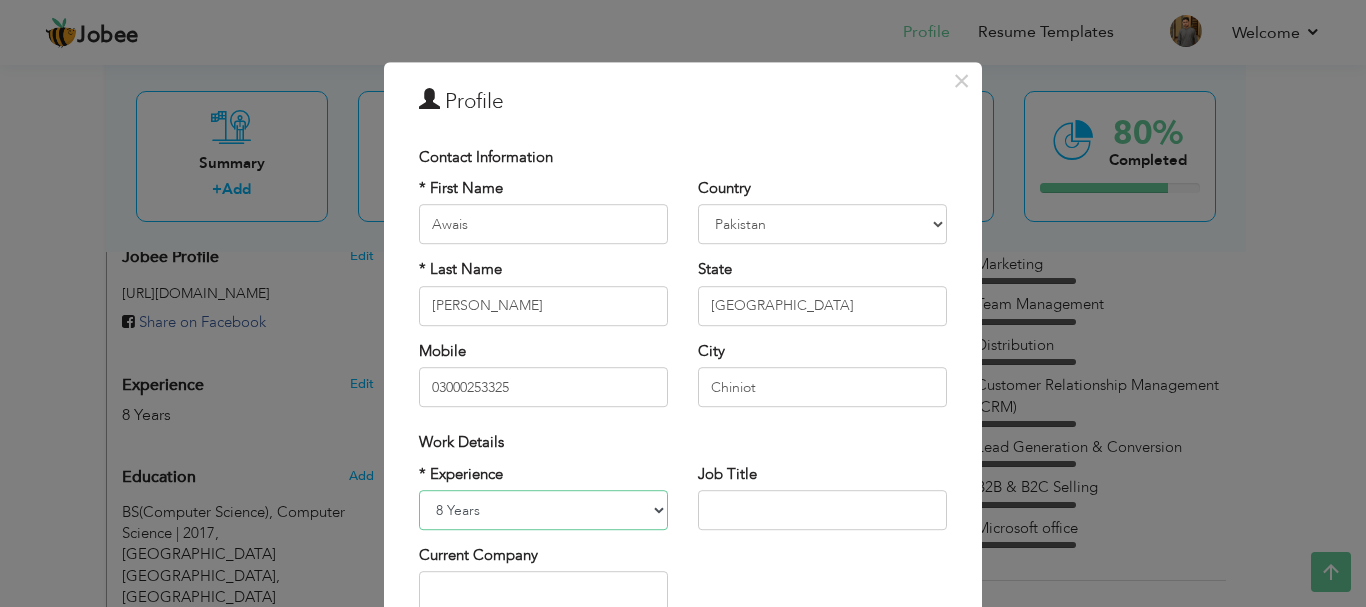 select on "number:7" 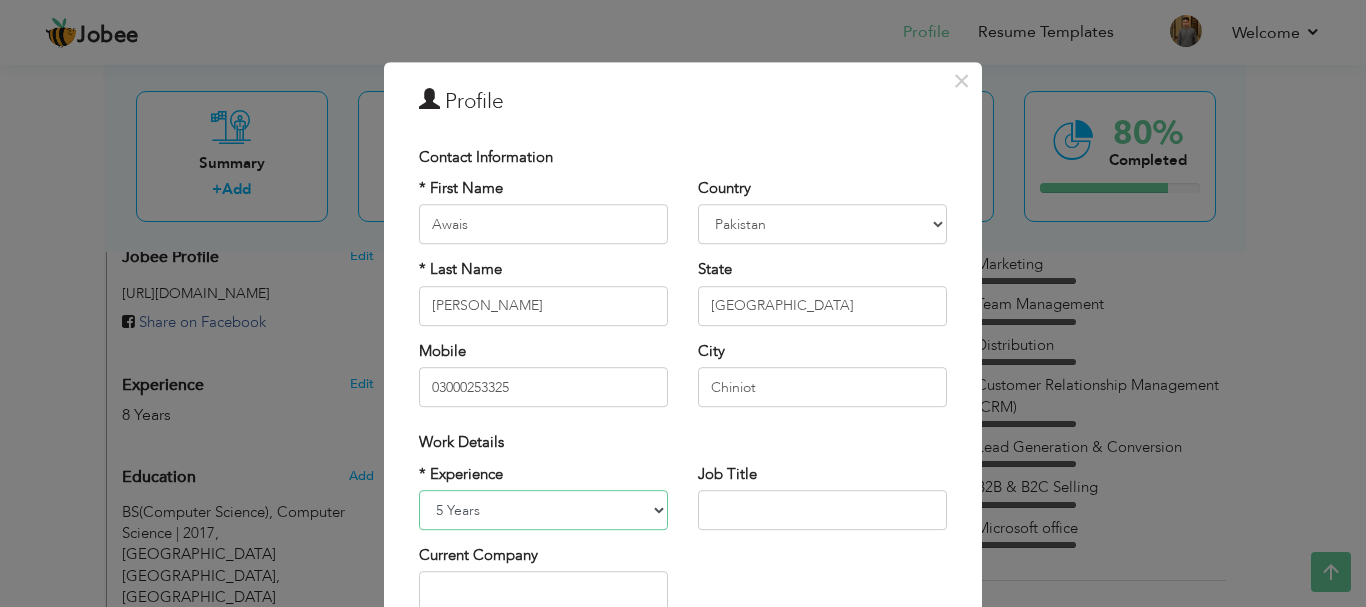 click on "Entry Level Less than 1 Year 1 Year 2 Years 3 Years 4 Years 5 Years 6 Years 7 Years 8 Years 9 Years 10 Years 11 Years 12 Years 13 Years 14 Years 15 Years 16 Years 17 Years 18 Years 19 Years 20 Years 21 Years 22 Years 23 Years 24 Years 25 Years 26 Years 27 Years 28 Years 29 Years 30 Years 31 Years 32 Years 33 Years 34 Years 35 Years More than 35 Years" at bounding box center [543, 510] 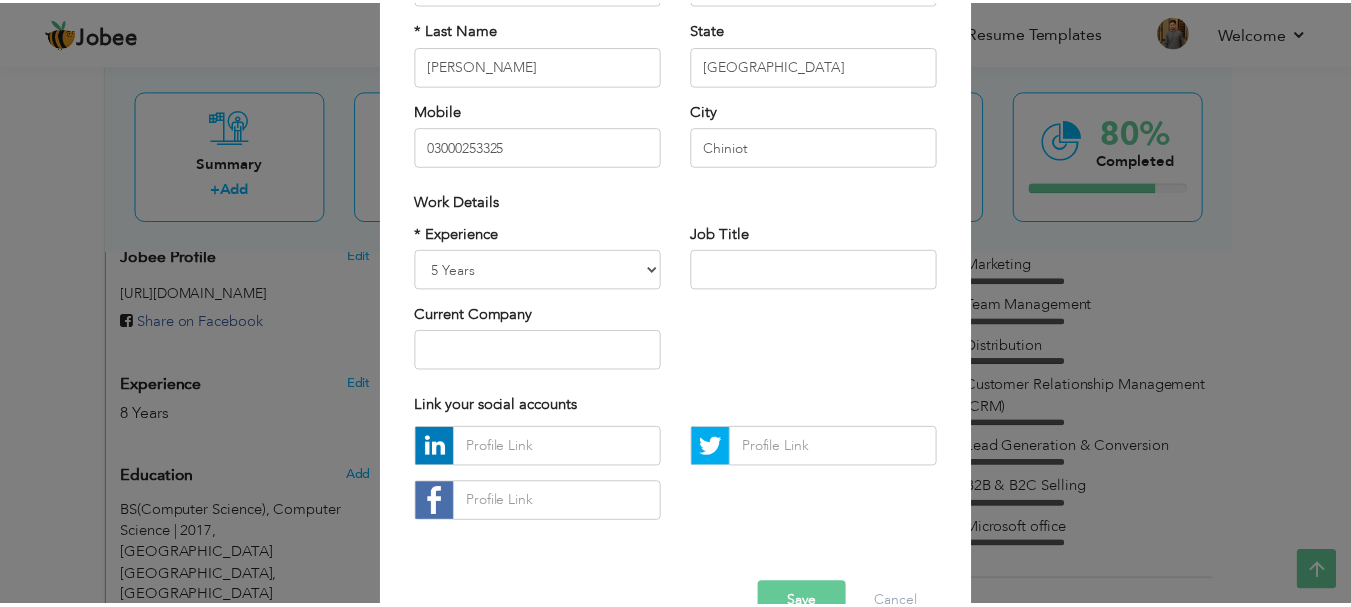 scroll, scrollTop: 292, scrollLeft: 0, axis: vertical 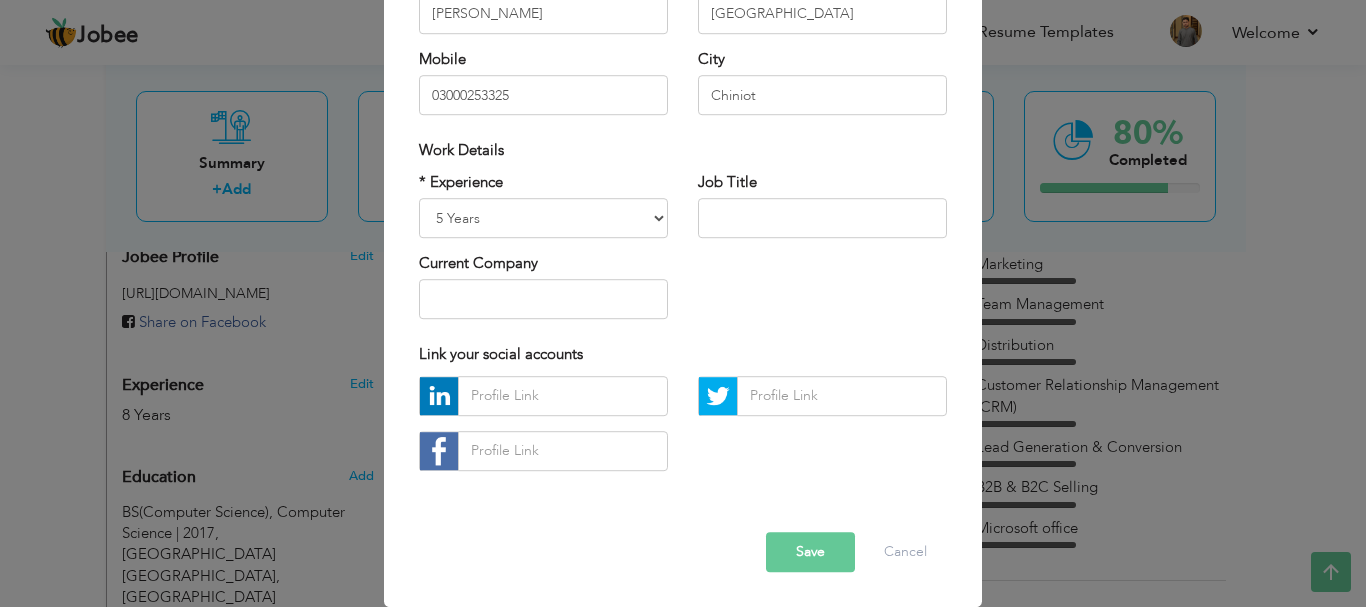 click on "Save" at bounding box center [810, 552] 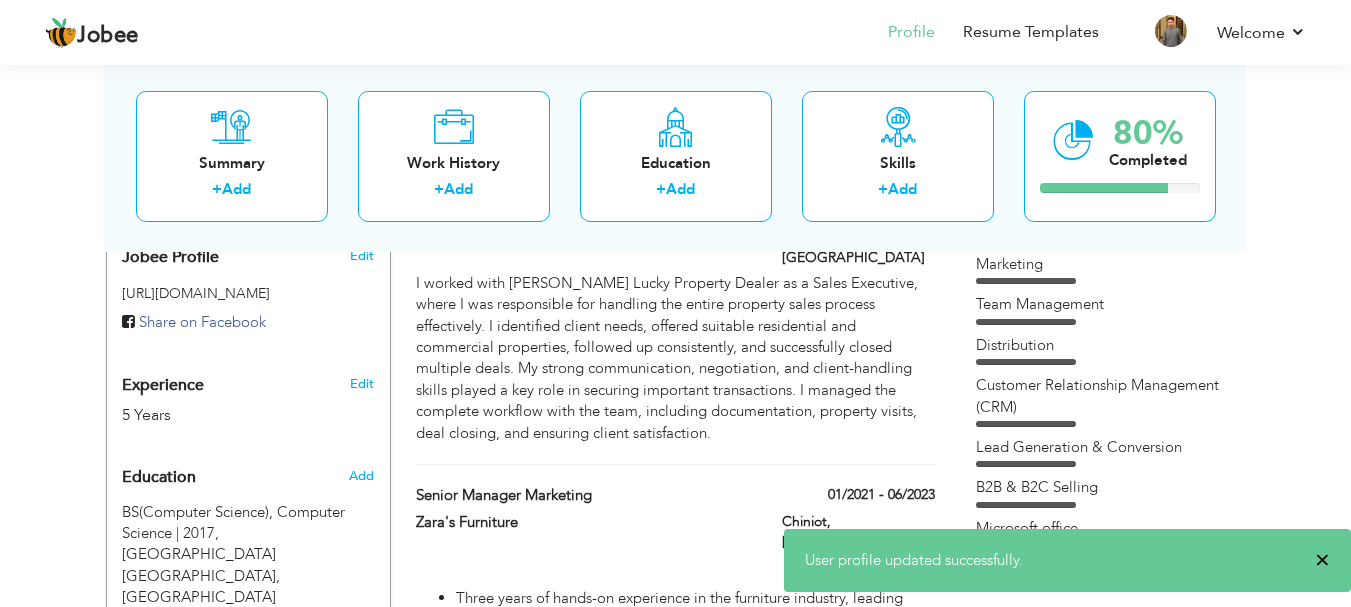 click on "×" at bounding box center [1322, 560] 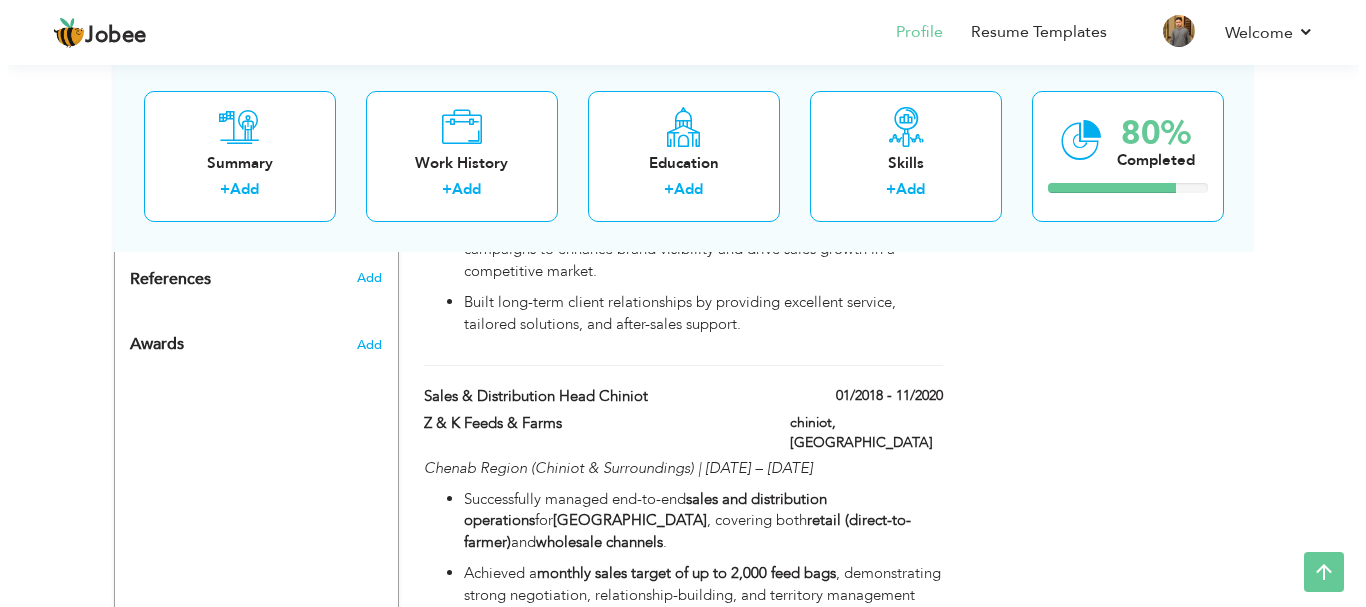 scroll, scrollTop: 1261, scrollLeft: 0, axis: vertical 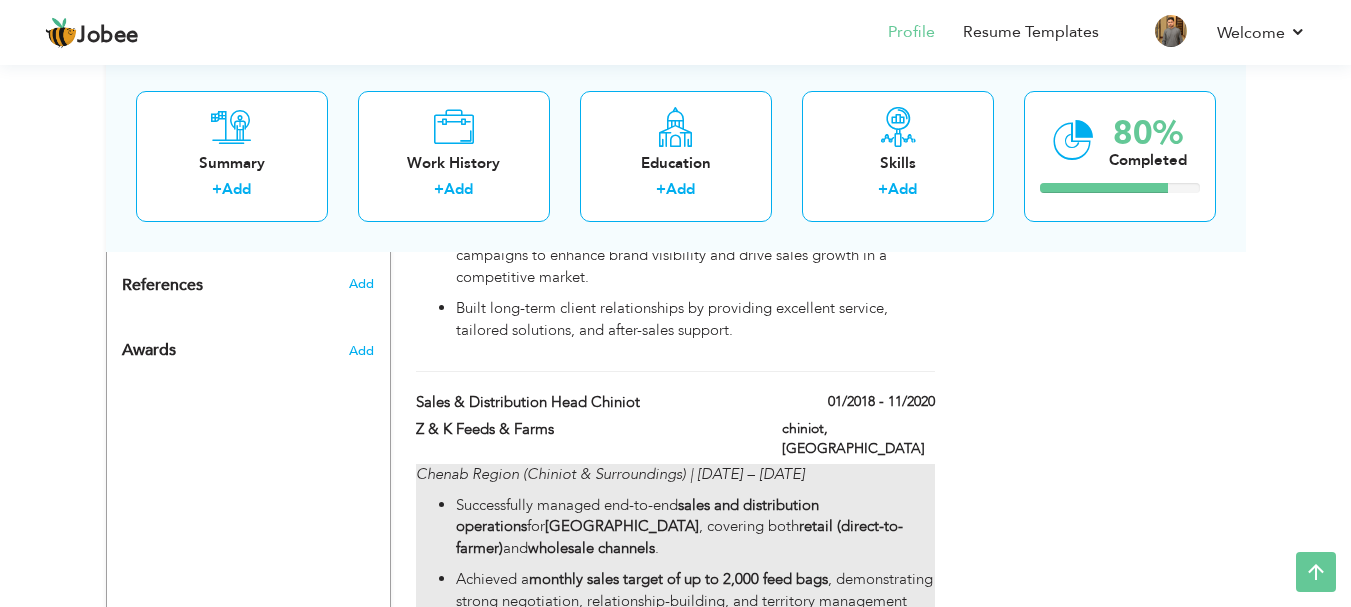 click on "sales and distribution operations" at bounding box center (637, 515) 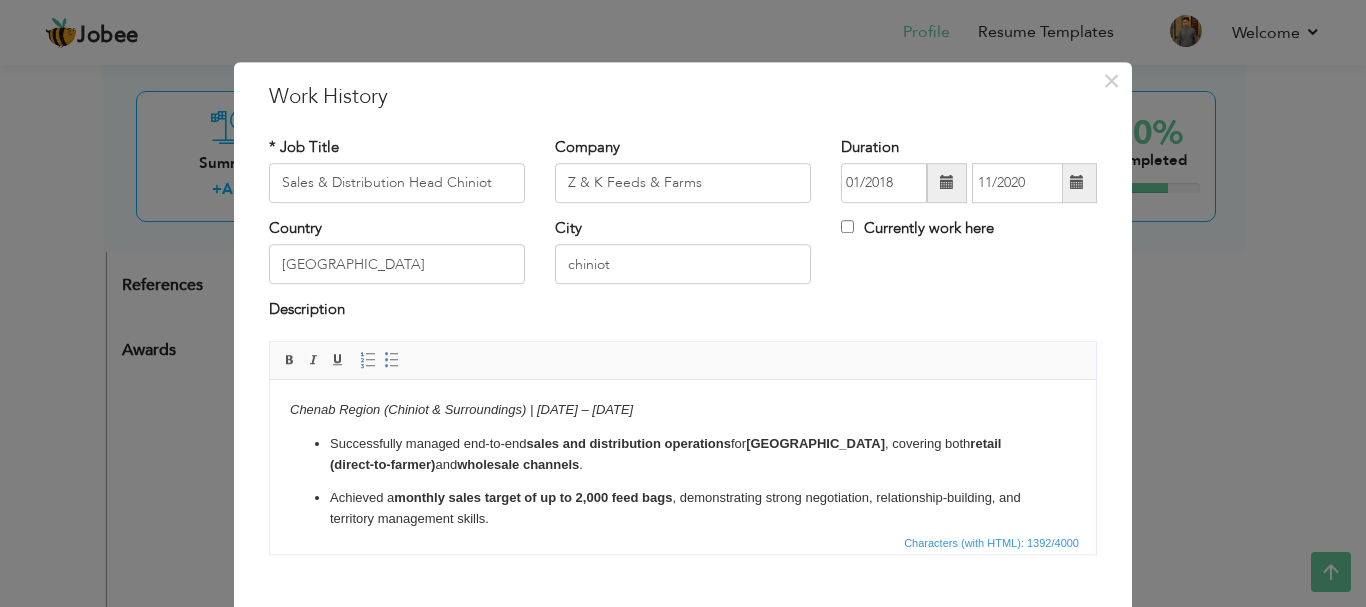 click on "Chenab Region (Chiniot & Surroundings) | [DATE] – [DATE]" at bounding box center [461, 408] 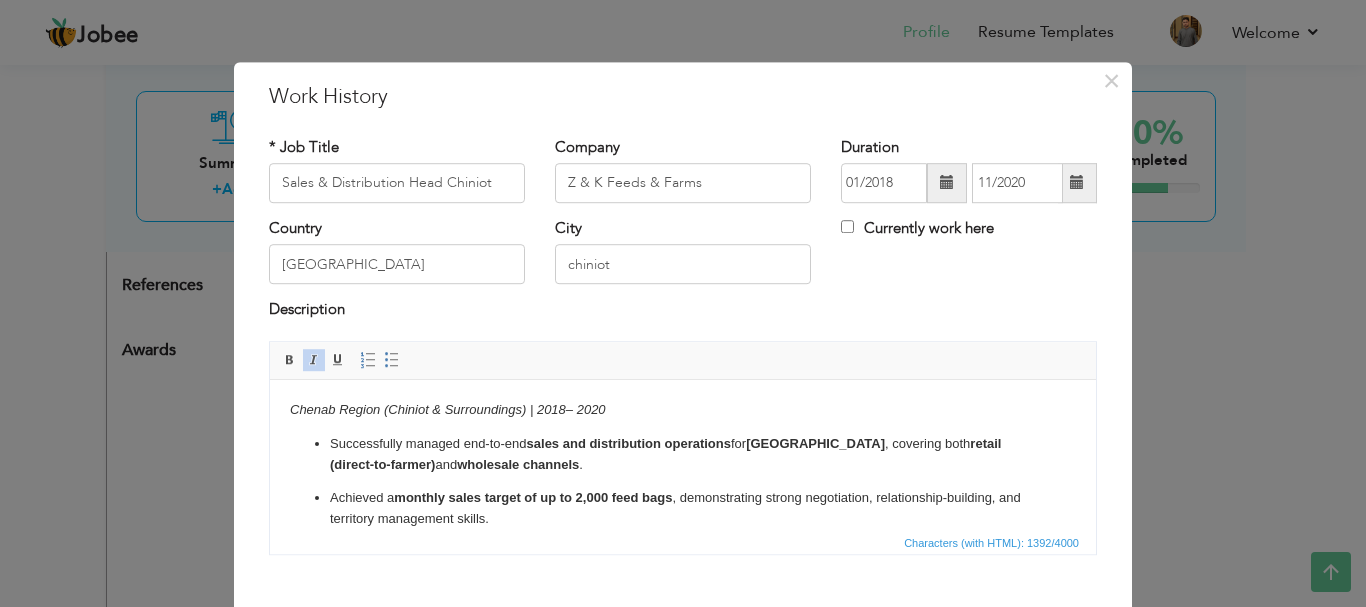 type 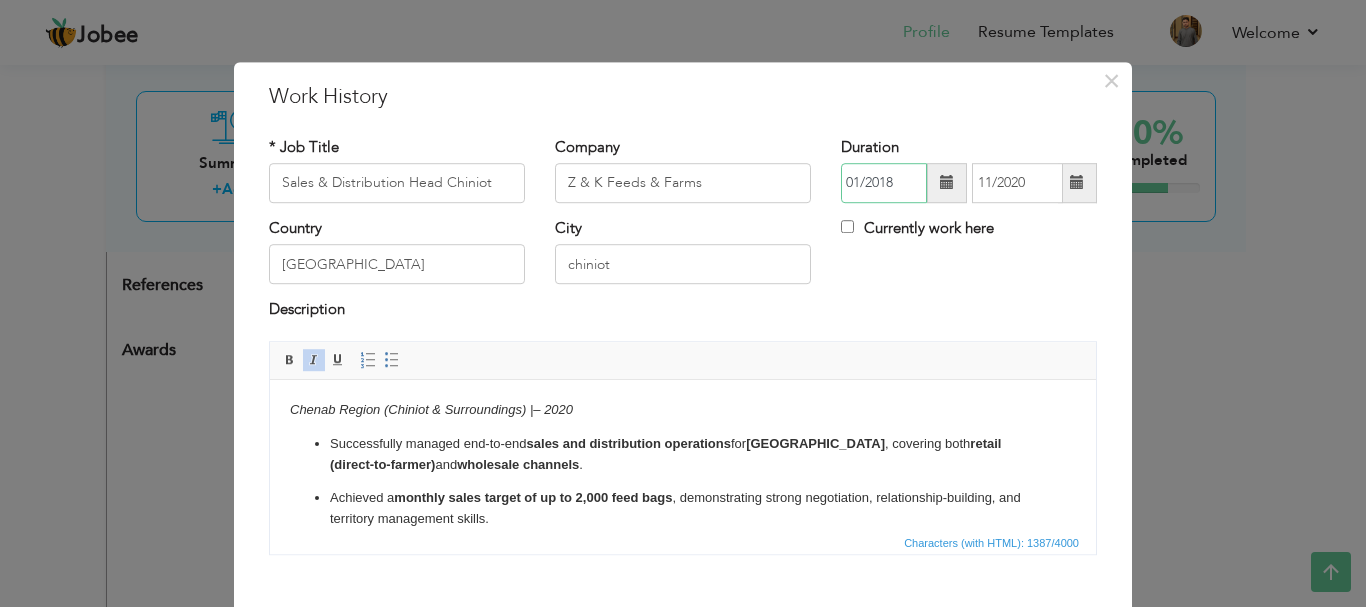 click on "01/2018" at bounding box center [884, 183] 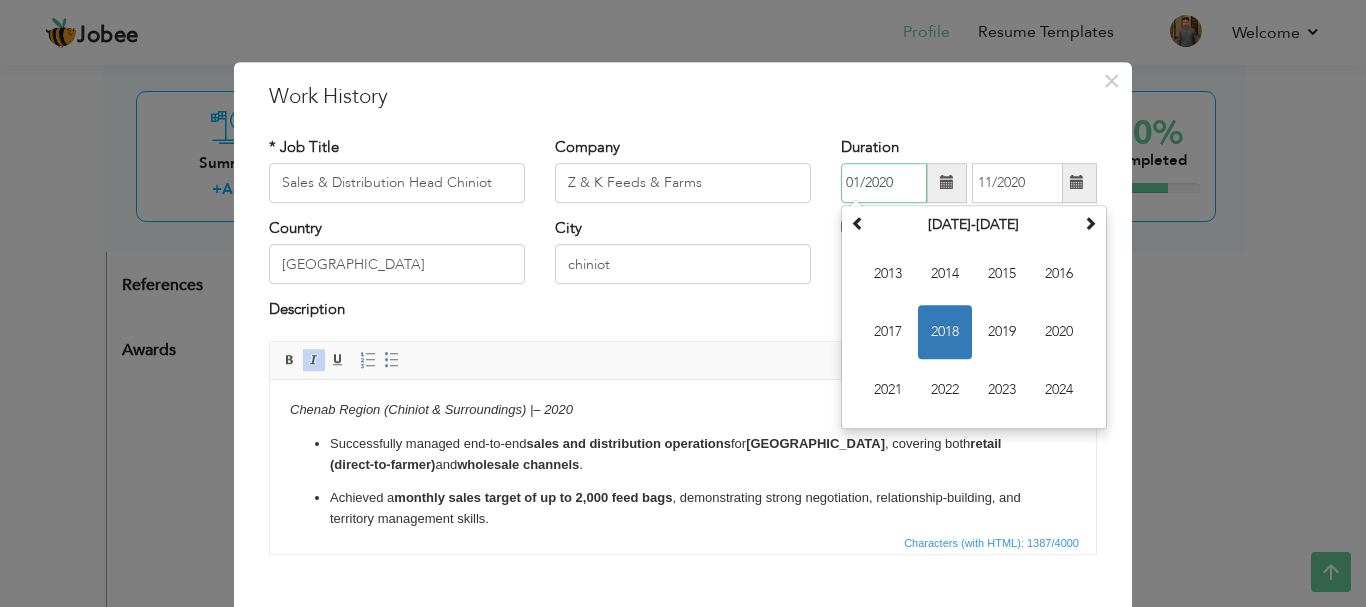 type on "01/2020" 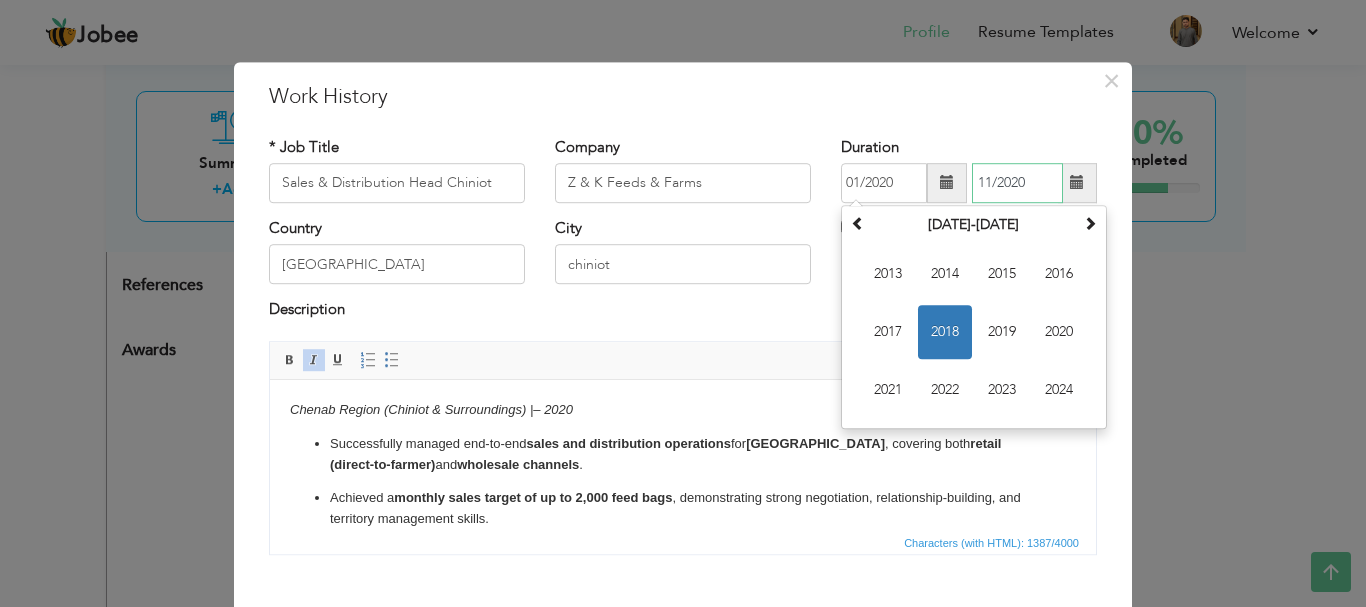 click on "11/2020" at bounding box center [1017, 183] 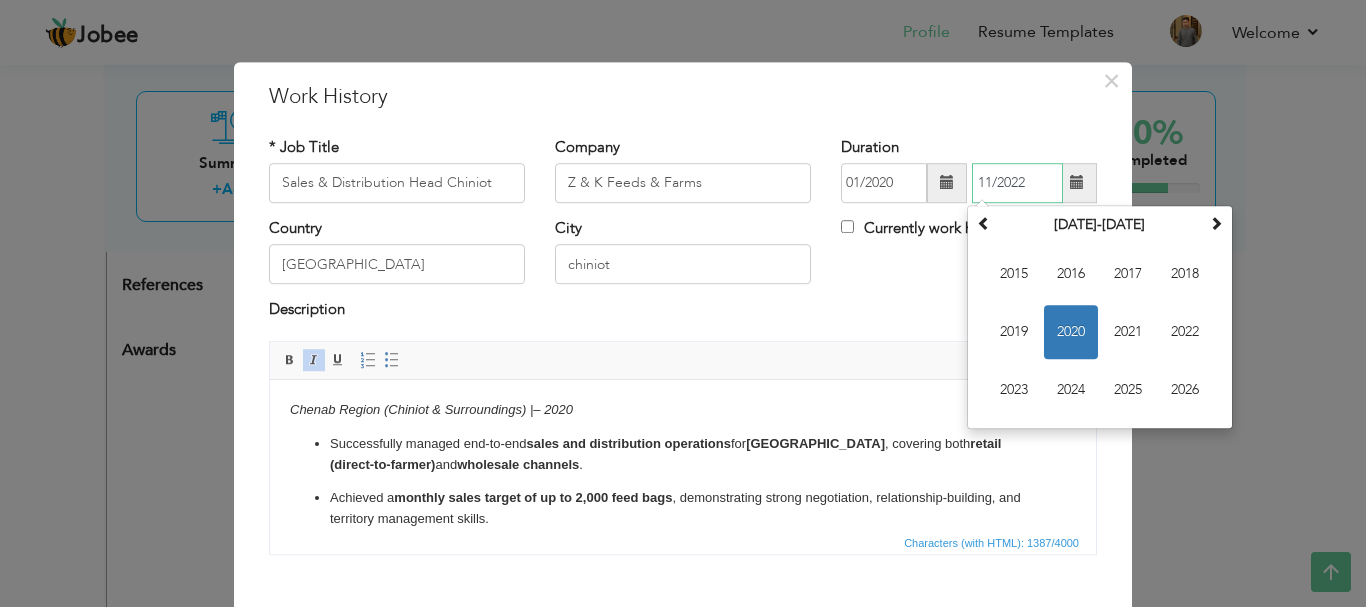click on "2020" at bounding box center (1071, 332) 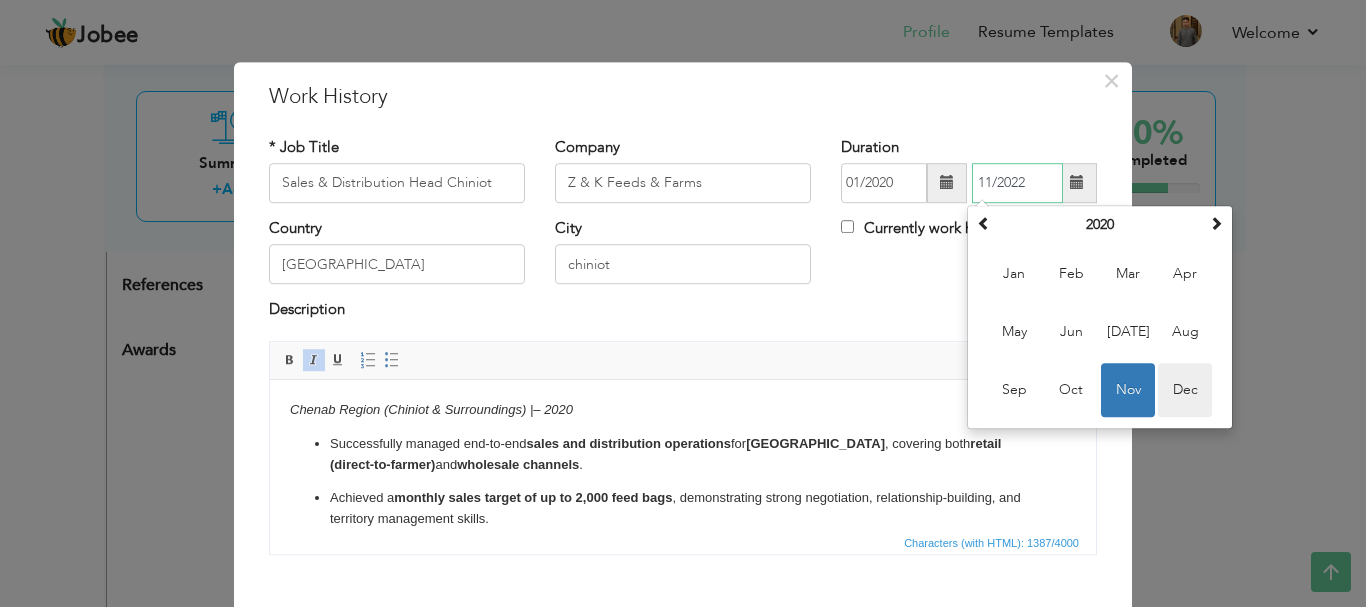 click on "Dec" at bounding box center [1185, 390] 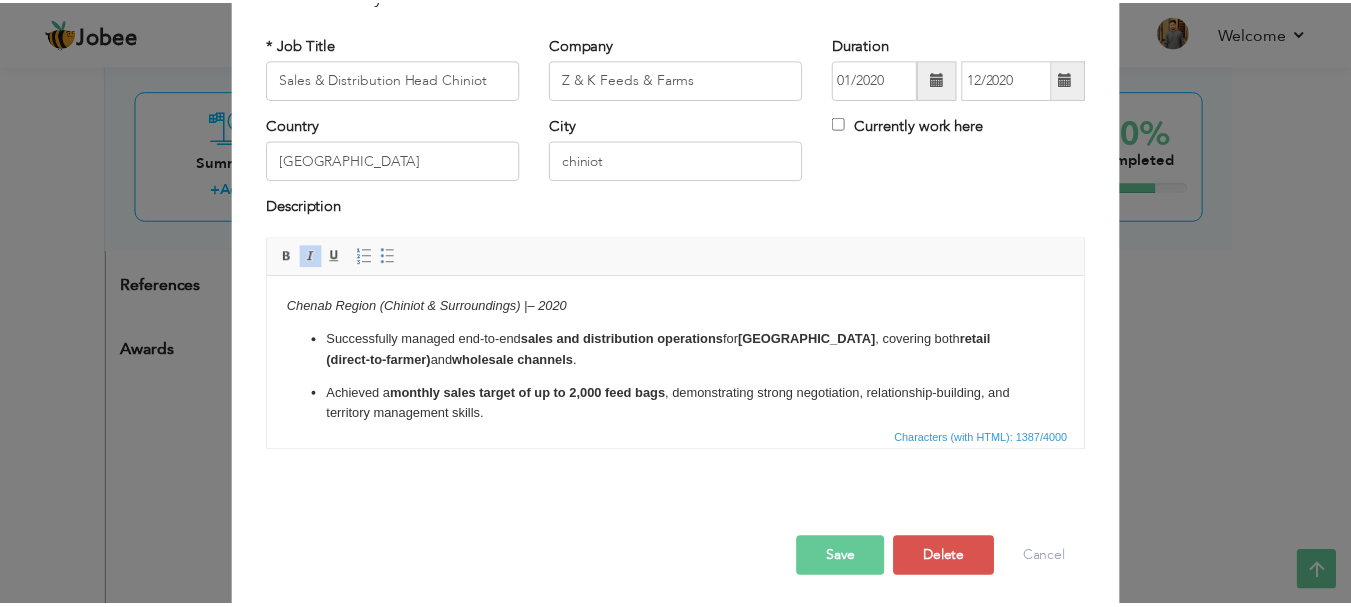 scroll, scrollTop: 110, scrollLeft: 0, axis: vertical 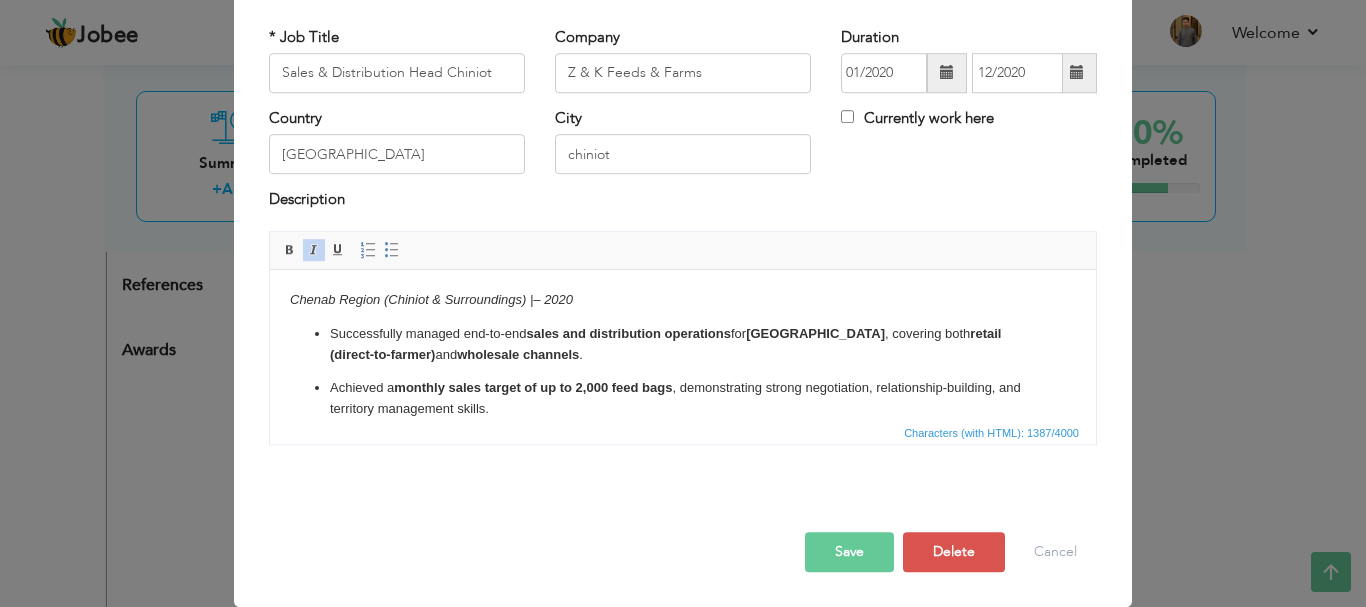 click on "Save" at bounding box center [849, 552] 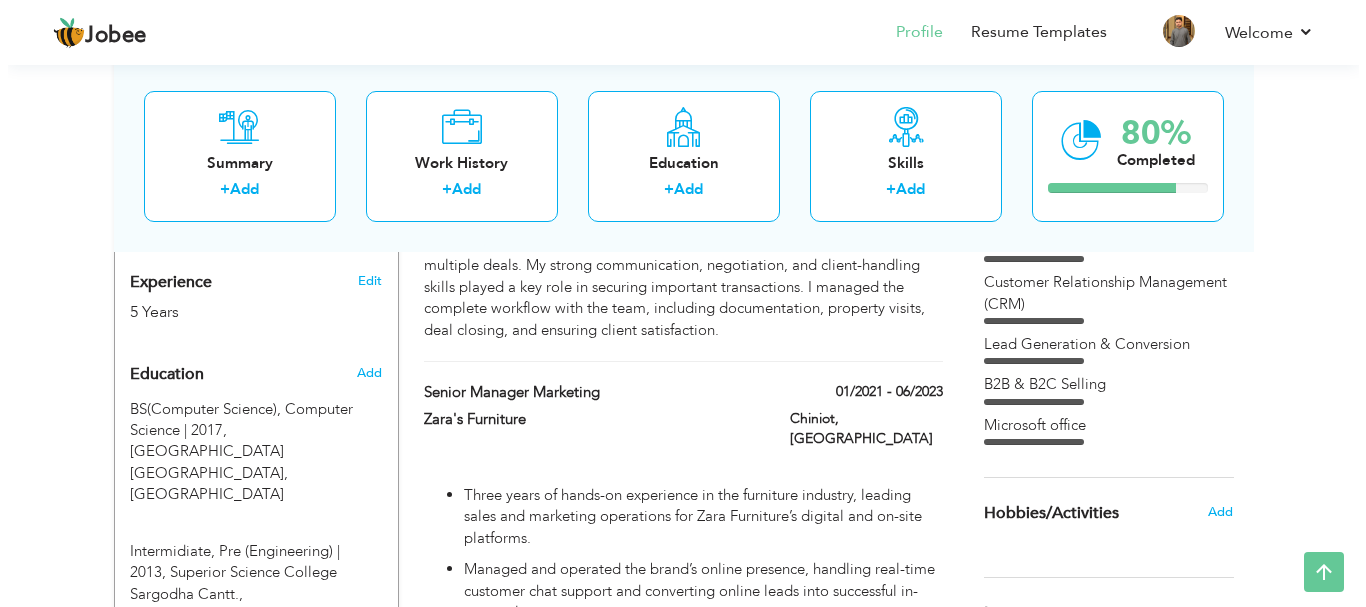 scroll, scrollTop: 701, scrollLeft: 0, axis: vertical 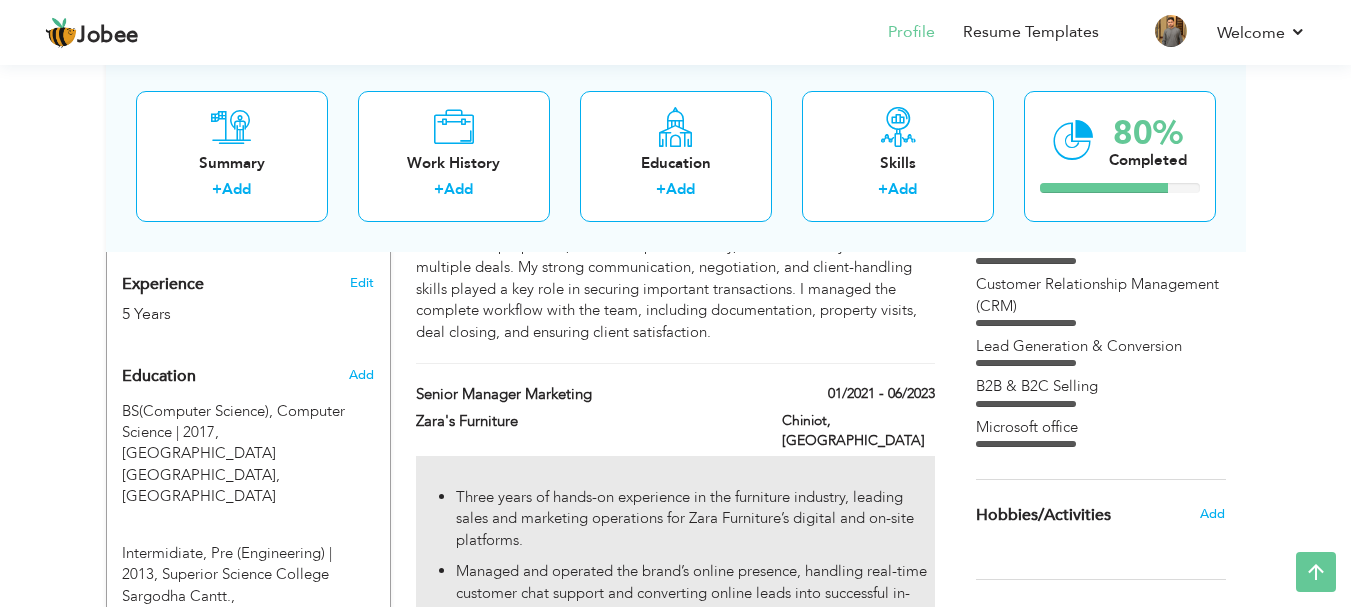 click on "Three years of hands-on experience in the furniture industry, leading sales and marketing operations for Zara Furniture’s digital and on-site platforms.
Managed and operated the brand’s online presence, handling real-time customer chat support and converting online leads into successful in-store sales.
Expertly dealt with walk-in clients, providing personalized consultations, understanding customer needs, negotiating prices, and closing high-value deals.
Supervised the entire order cycle from client consultation to product readiness and final delivery, ensuring quality assurance and customer satisfaction.
Played a key role in developing and executing strategic marketing campaigns to enhance brand visibility and drive sales growth in a competitive market.
Built long-term client relationships by providing excellent service, tailored solutions, and after-sales support." at bounding box center [675, 679] 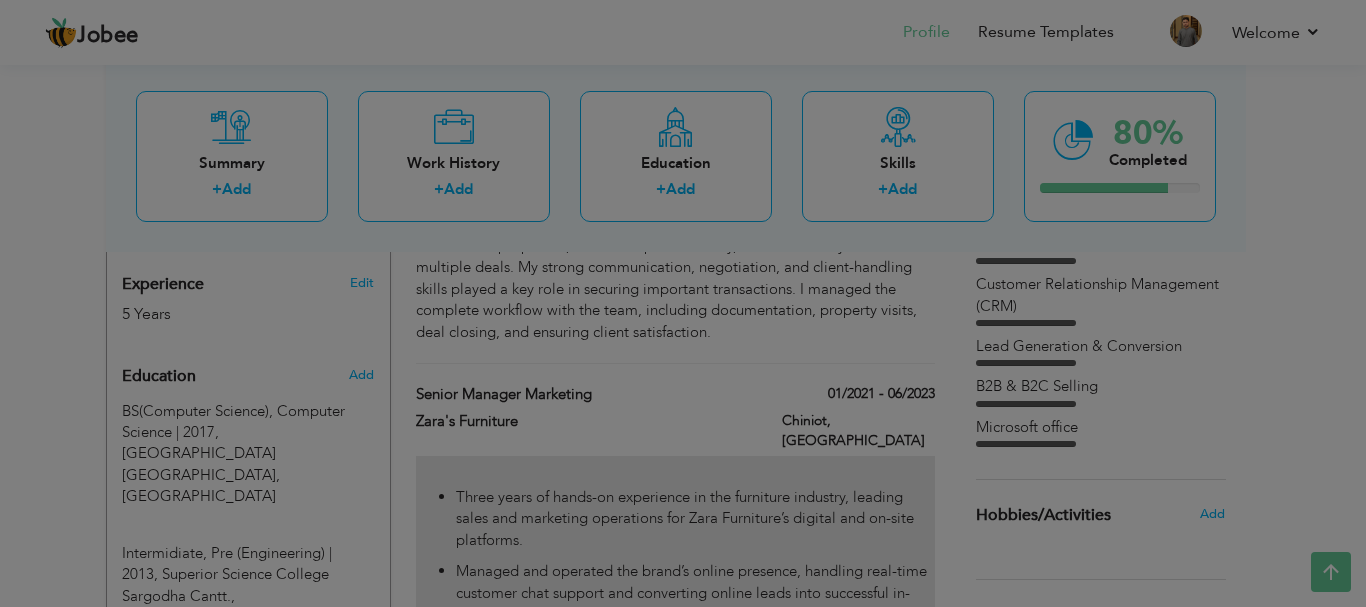 scroll, scrollTop: 0, scrollLeft: 0, axis: both 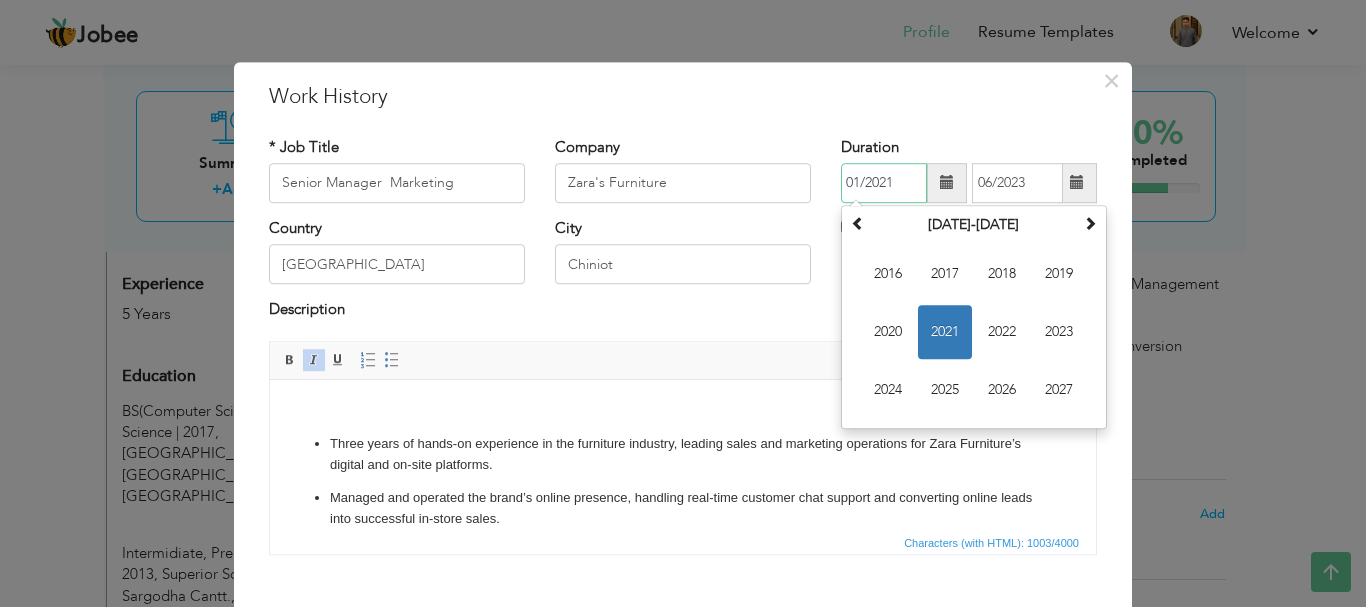click on "01/2021" at bounding box center (884, 183) 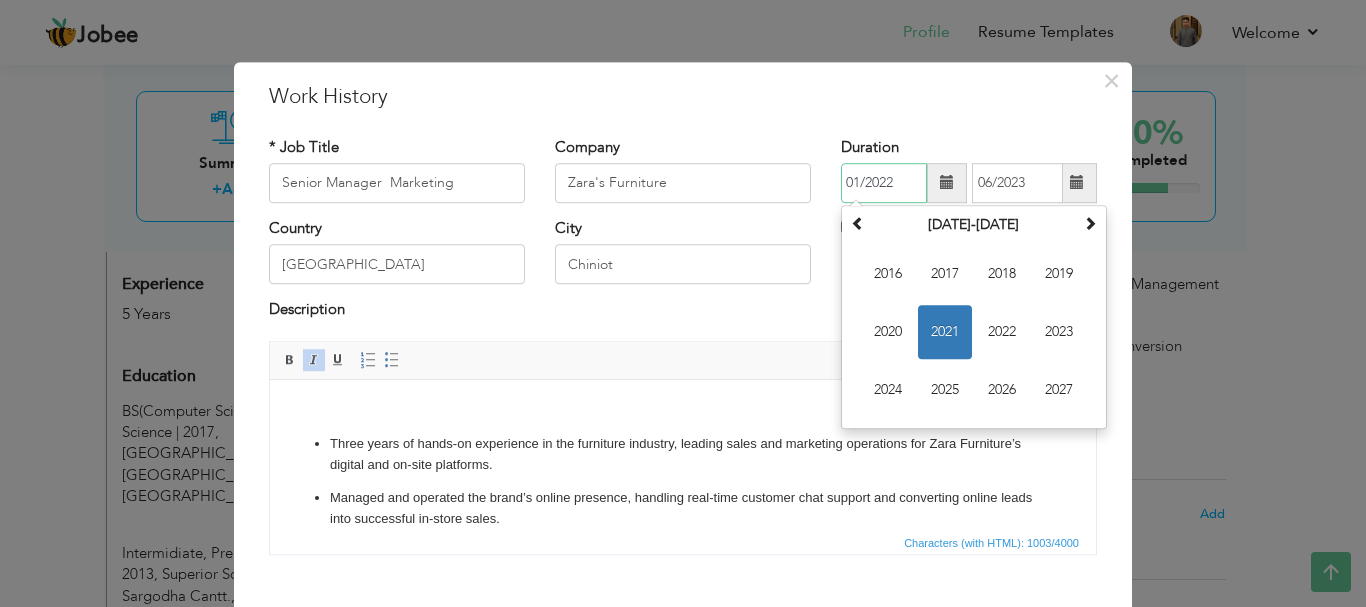 type on "01/2022" 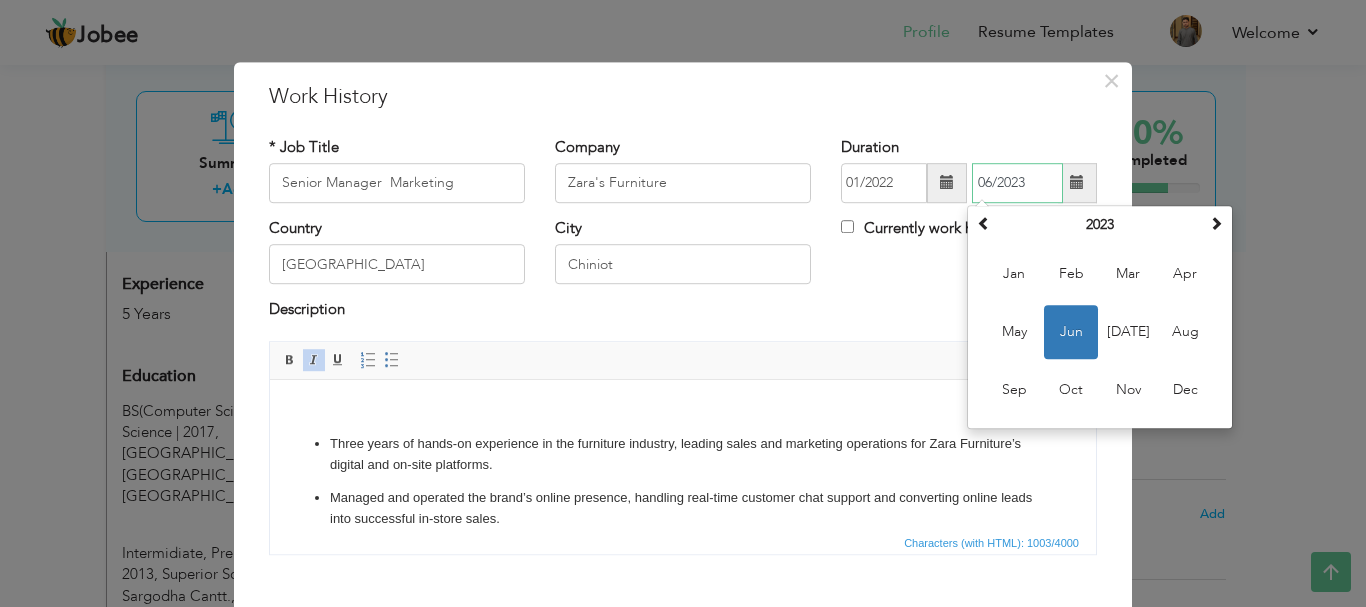 click on "06/2023" at bounding box center [1017, 183] 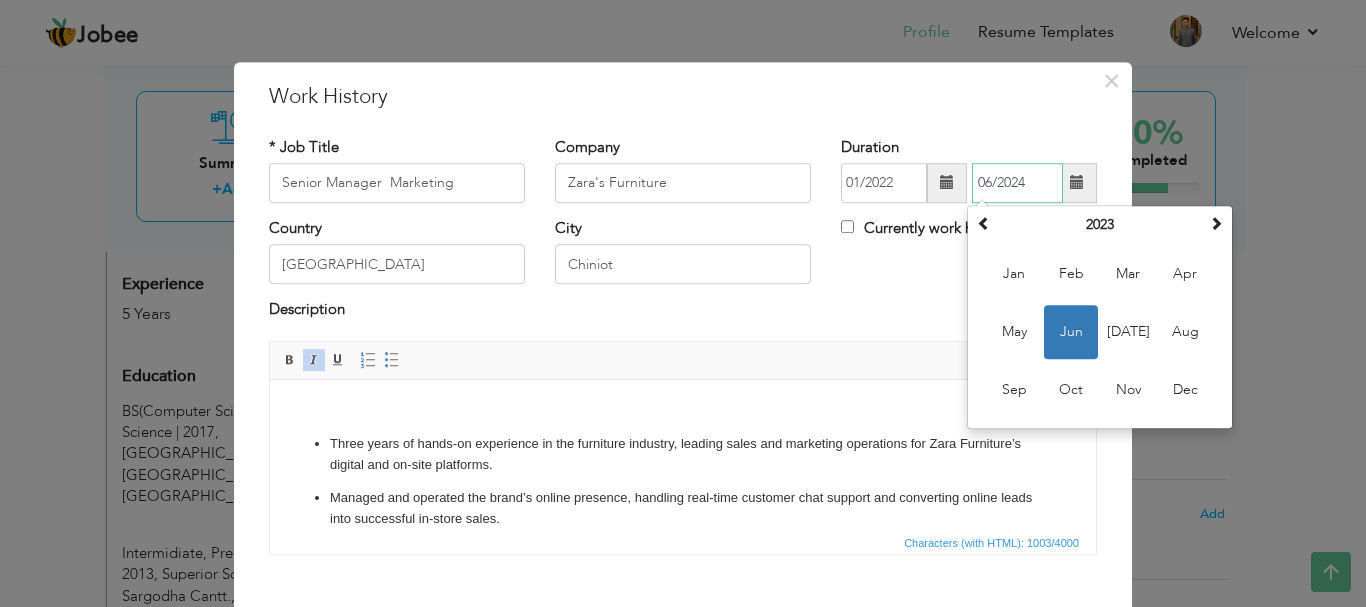 click on "Jun" at bounding box center [1071, 332] 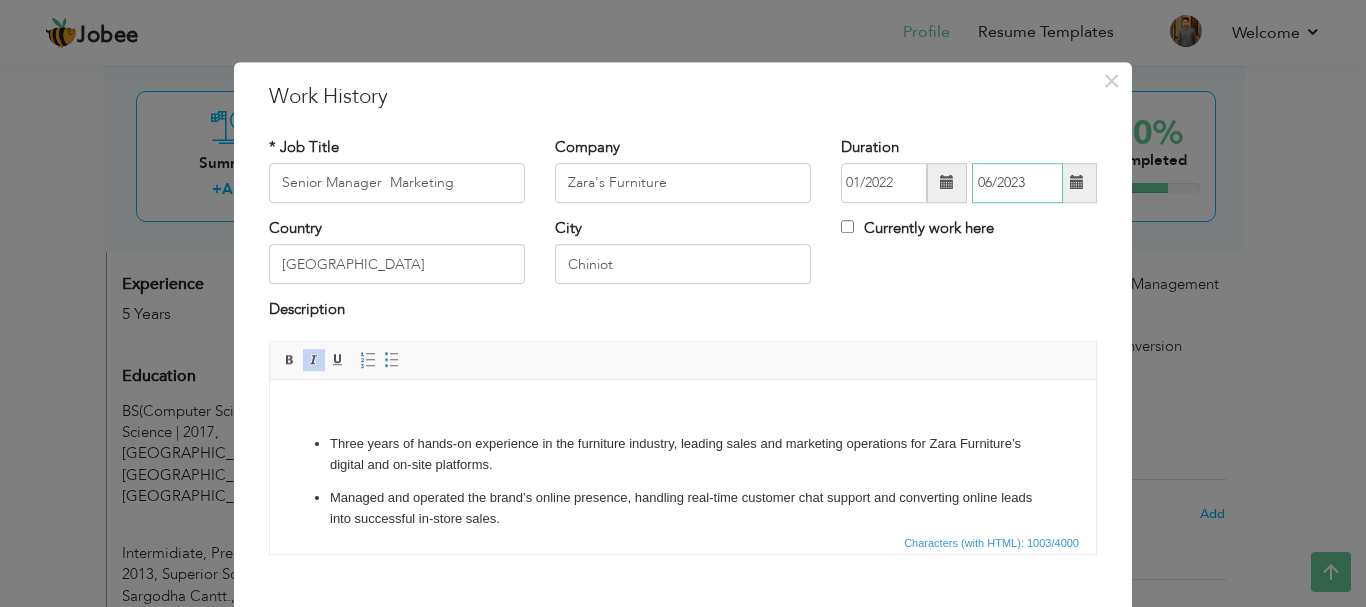 click on "06/2023" at bounding box center [1017, 183] 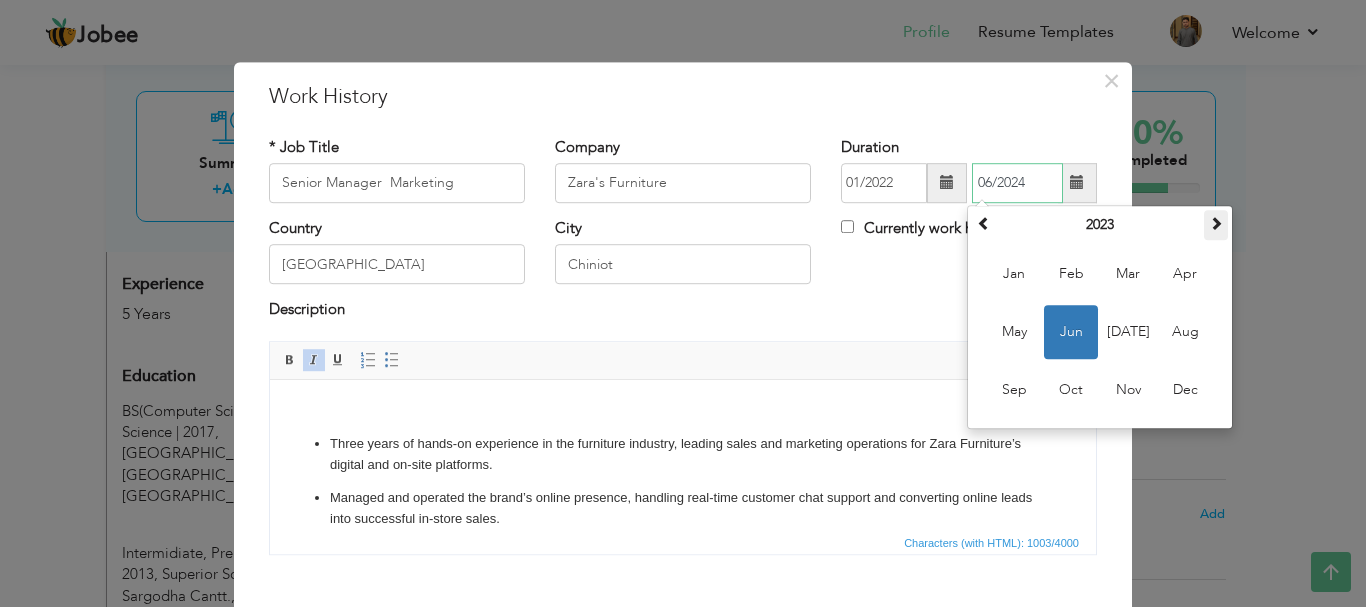click at bounding box center (1216, 223) 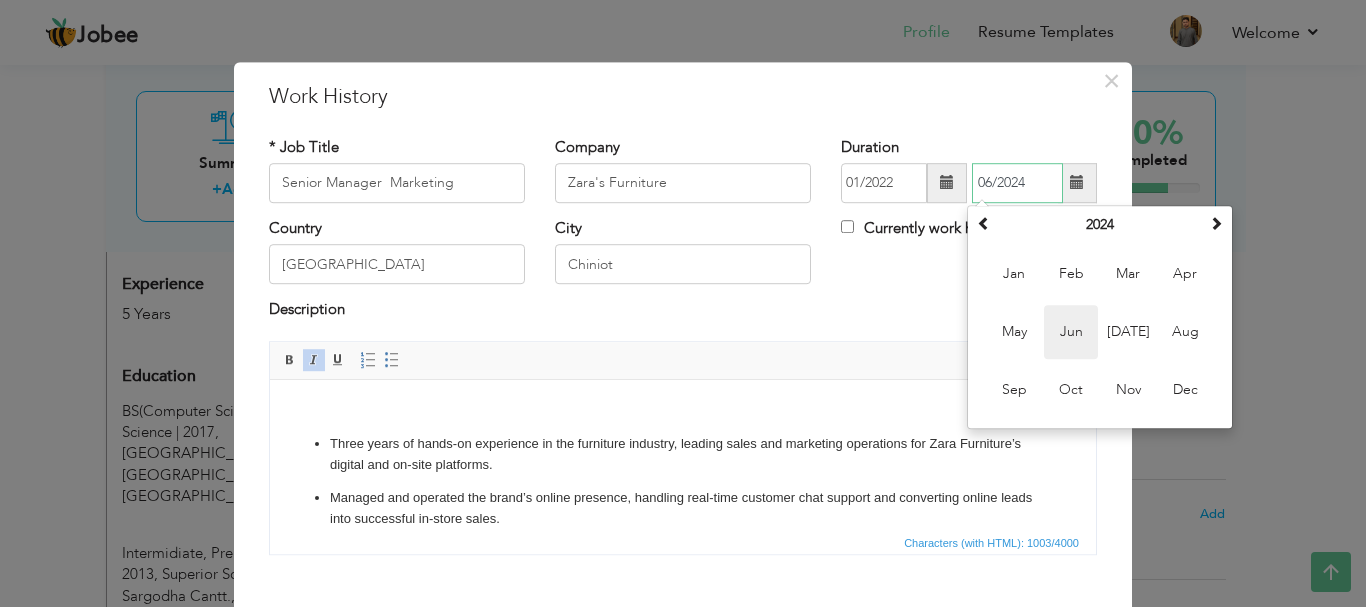 click on "Jun" at bounding box center [1071, 332] 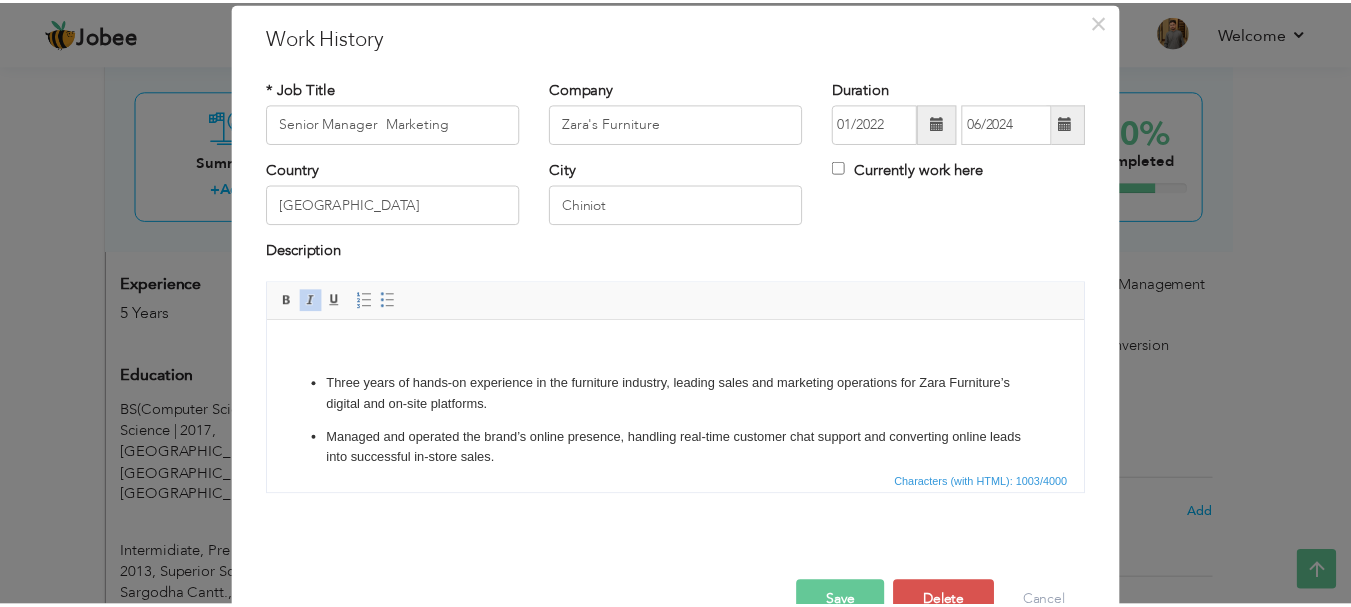 scroll, scrollTop: 110, scrollLeft: 0, axis: vertical 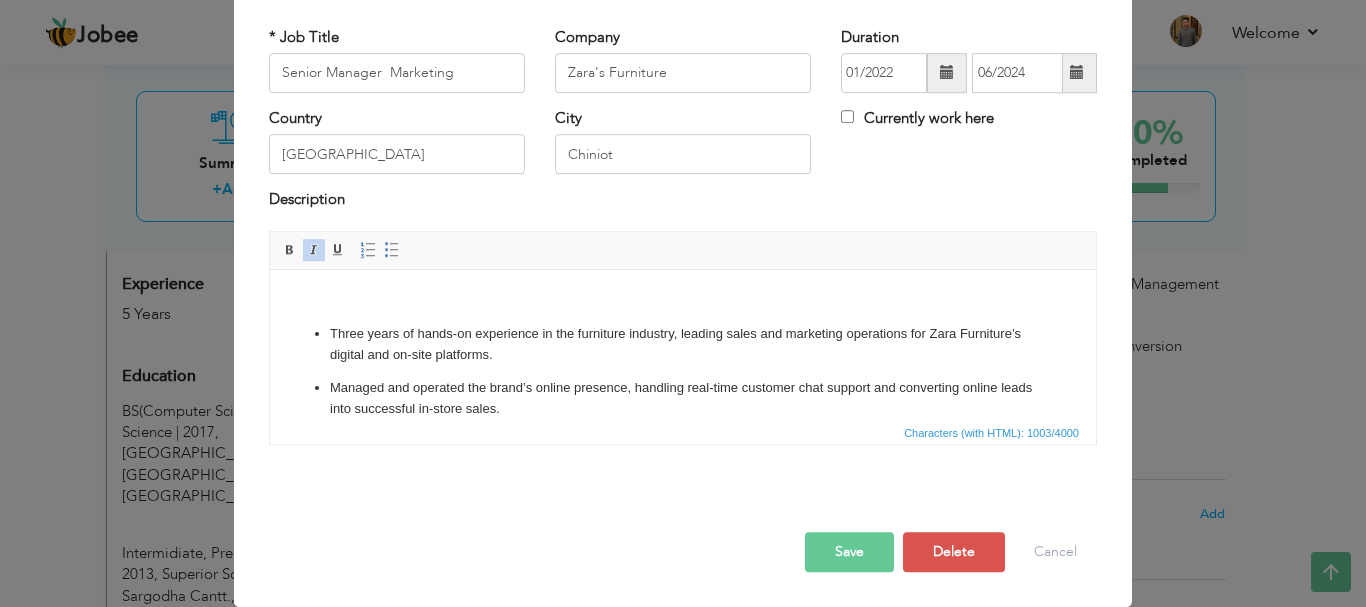 click on "Save" at bounding box center [849, 552] 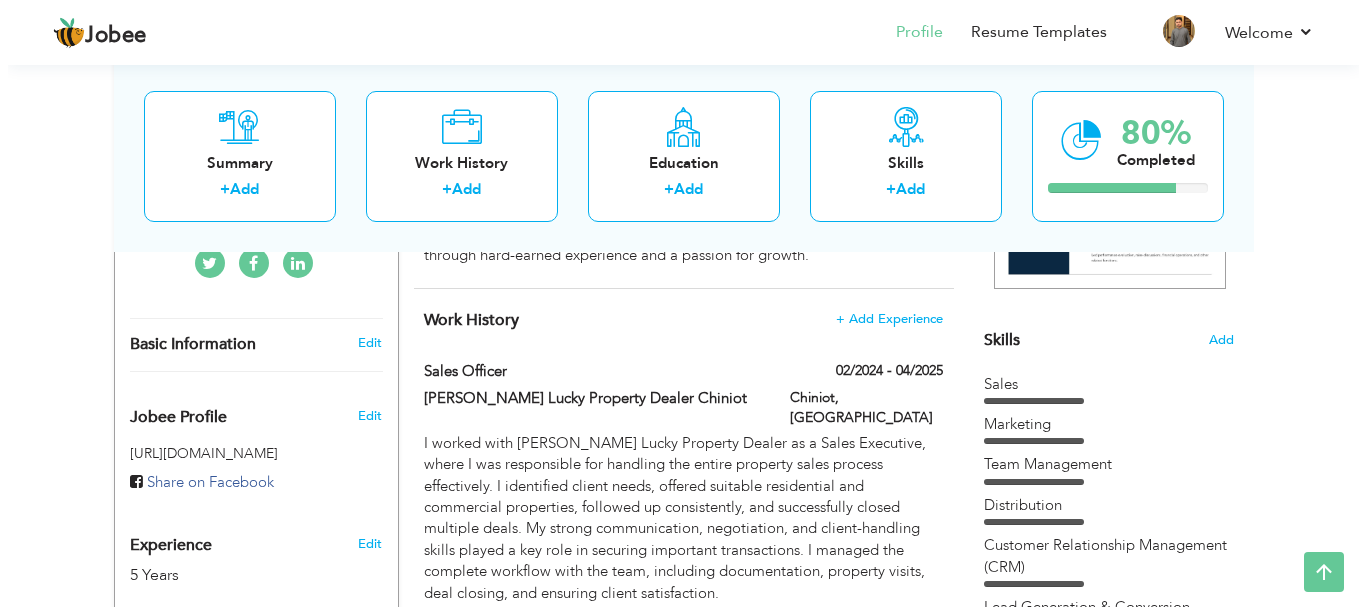 scroll, scrollTop: 360, scrollLeft: 0, axis: vertical 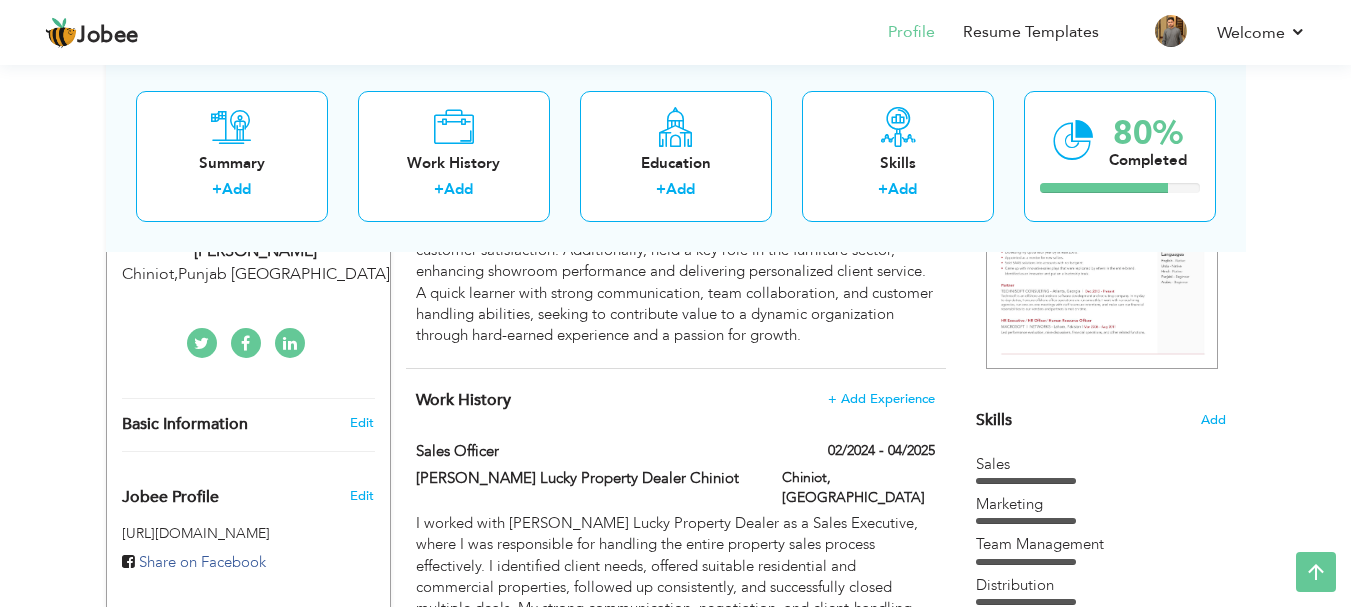 click on "Chiniot, [GEOGRAPHIC_DATA]" at bounding box center [858, 490] 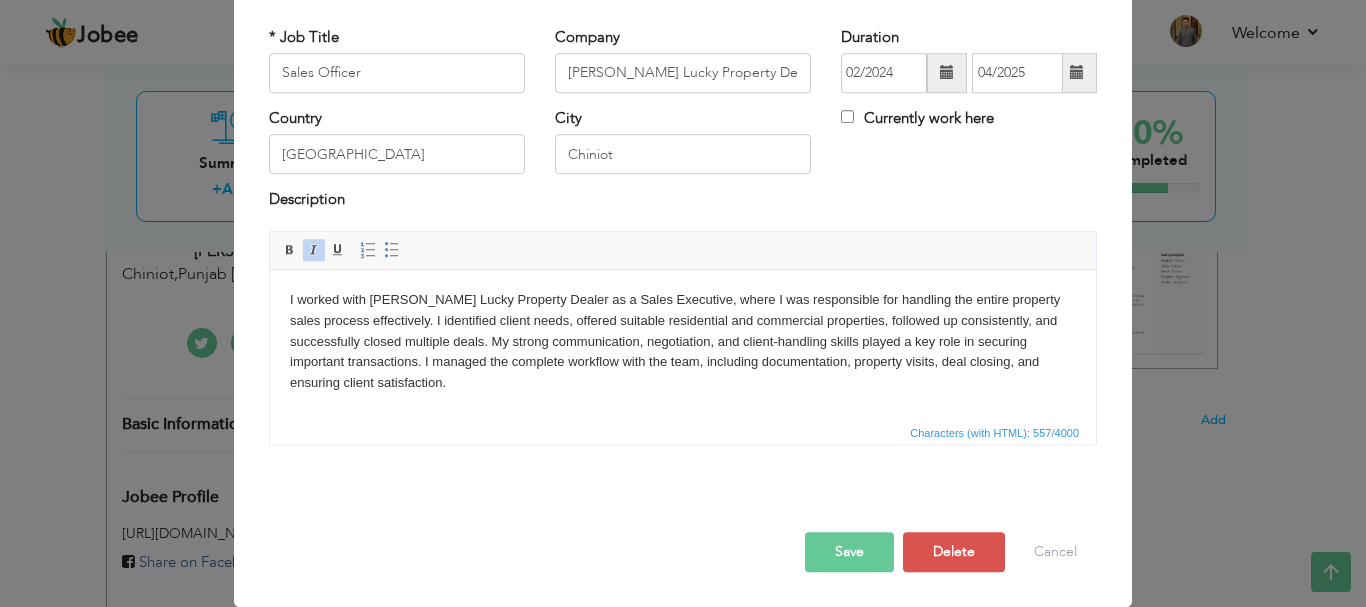 scroll, scrollTop: 0, scrollLeft: 0, axis: both 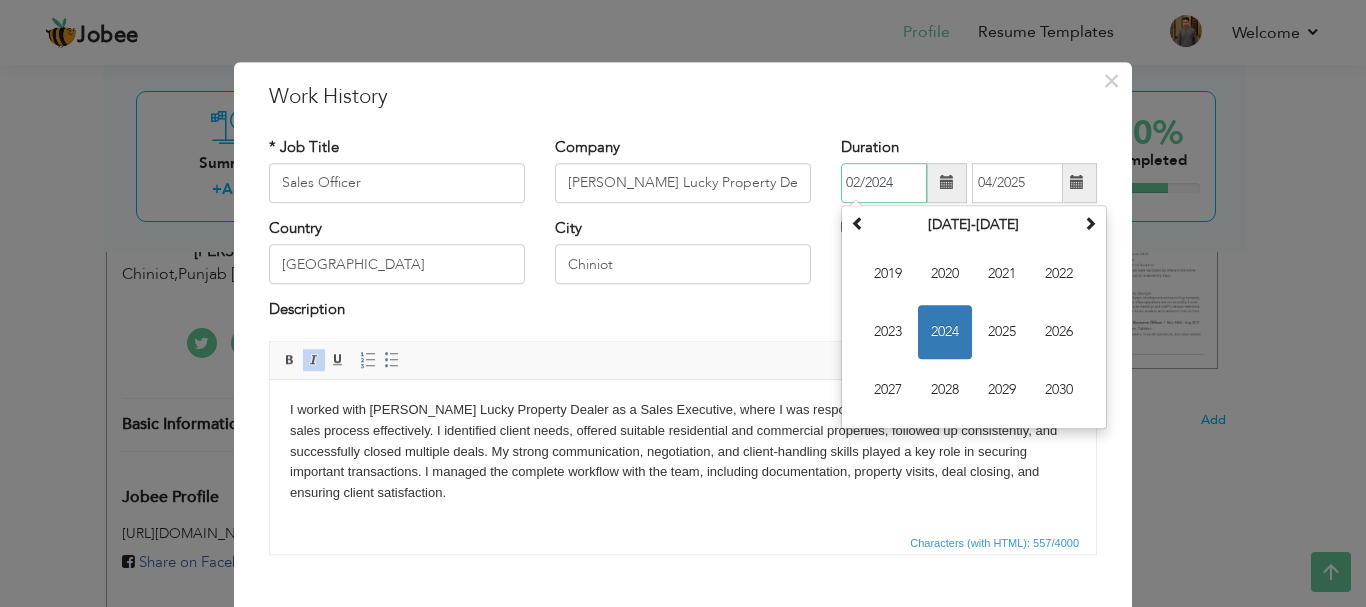 click on "02/2024" at bounding box center [884, 183] 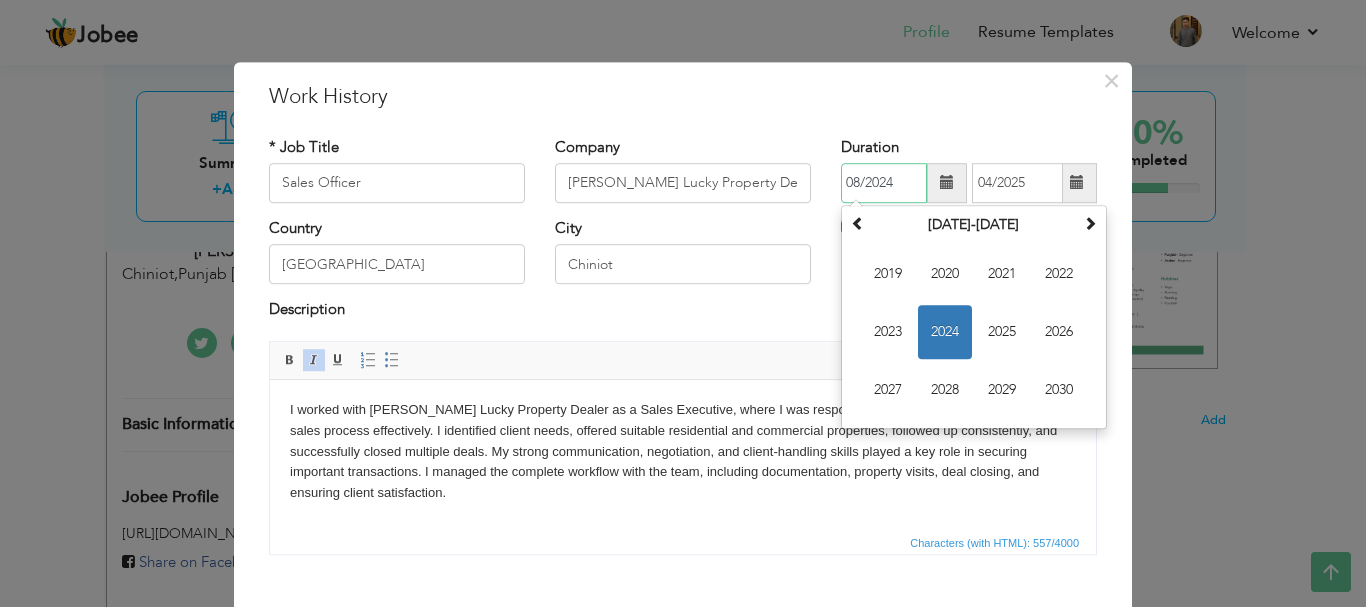 type on "08/2024" 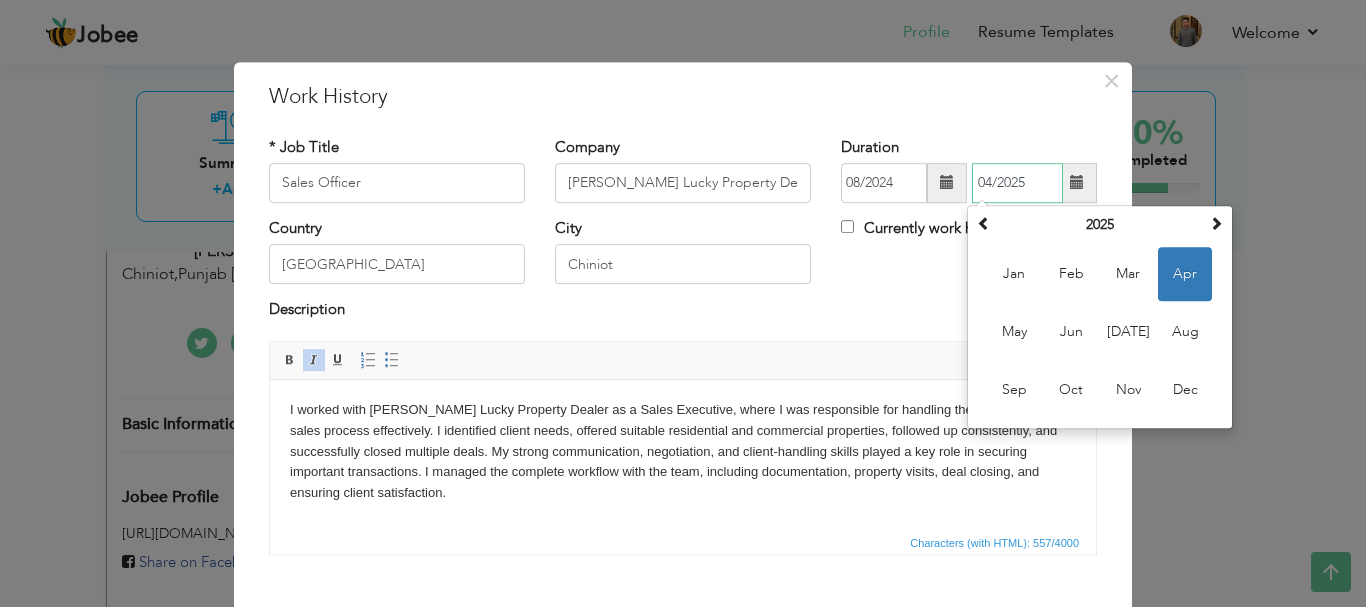 click on "04/2025" at bounding box center [1017, 183] 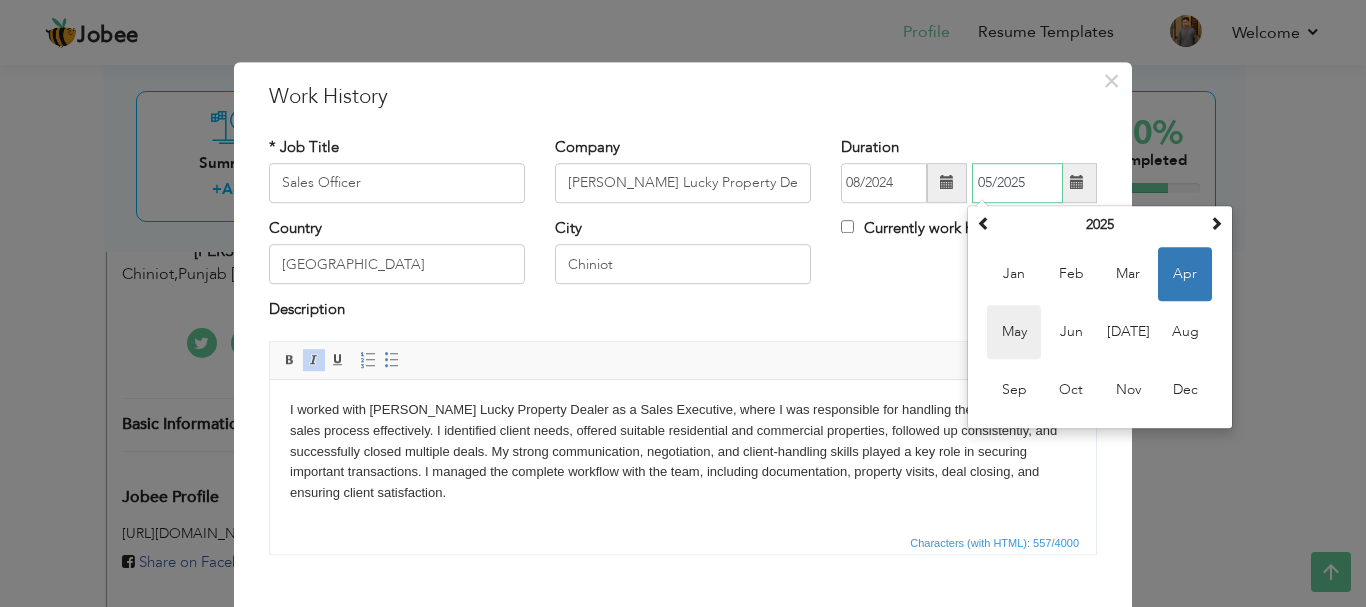 click on "May" at bounding box center (1014, 332) 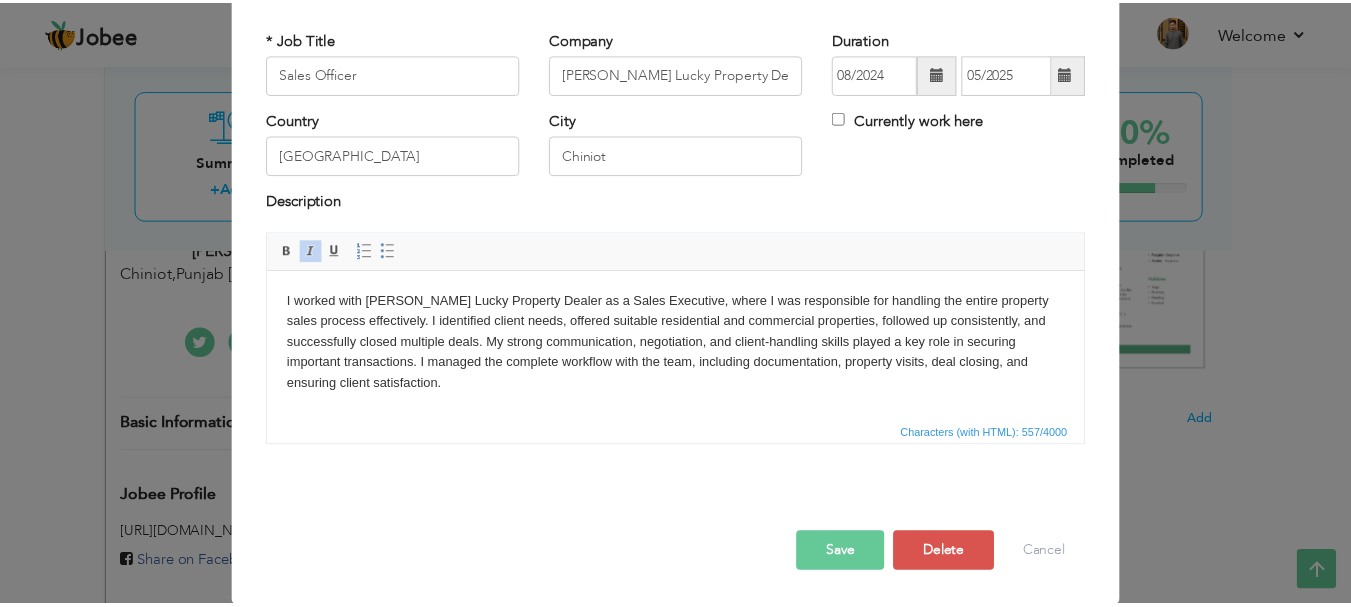 scroll, scrollTop: 110, scrollLeft: 0, axis: vertical 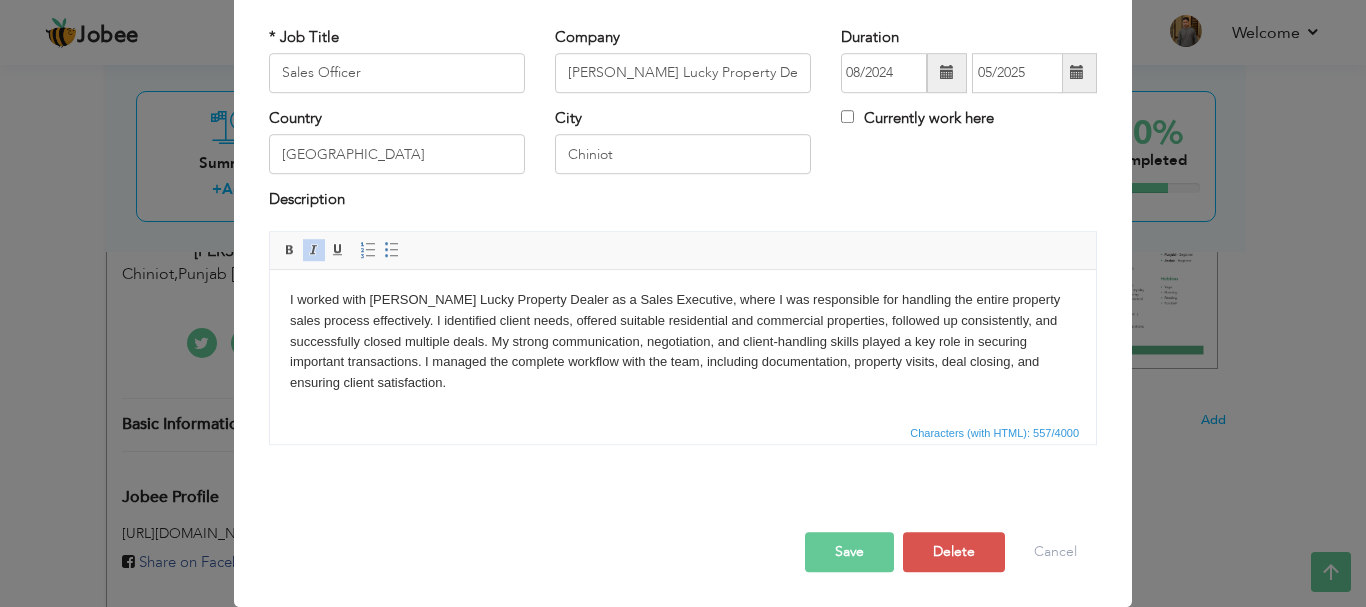 click on "Save" at bounding box center [849, 552] 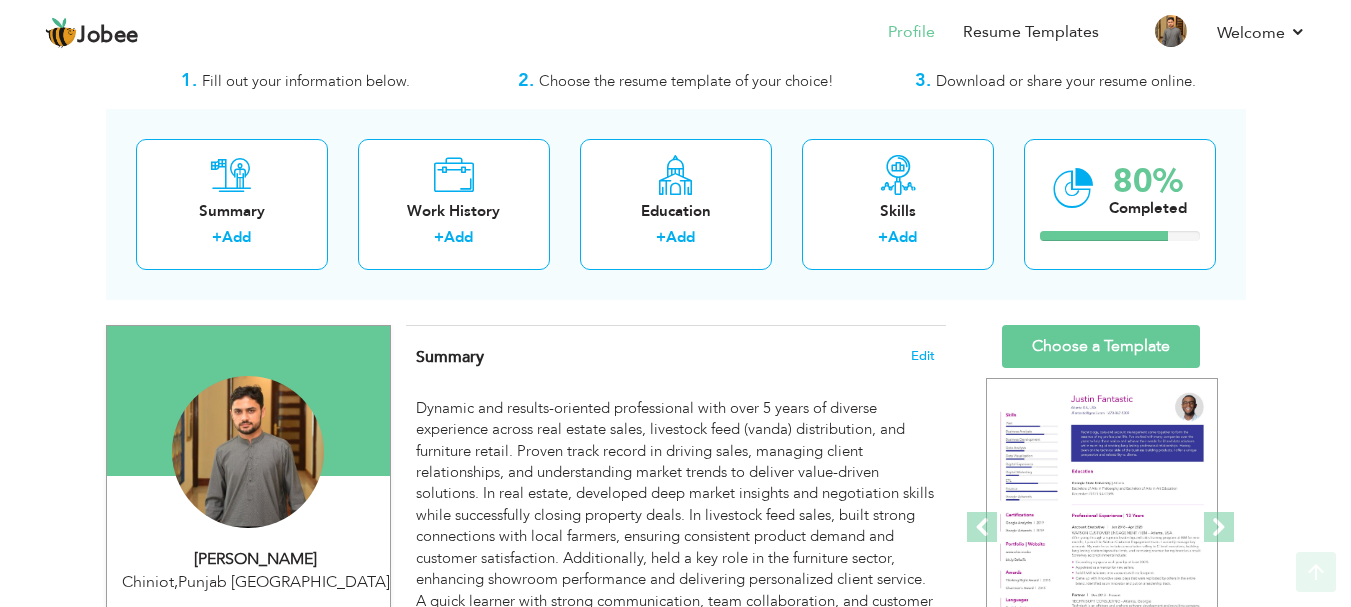 scroll, scrollTop: 0, scrollLeft: 0, axis: both 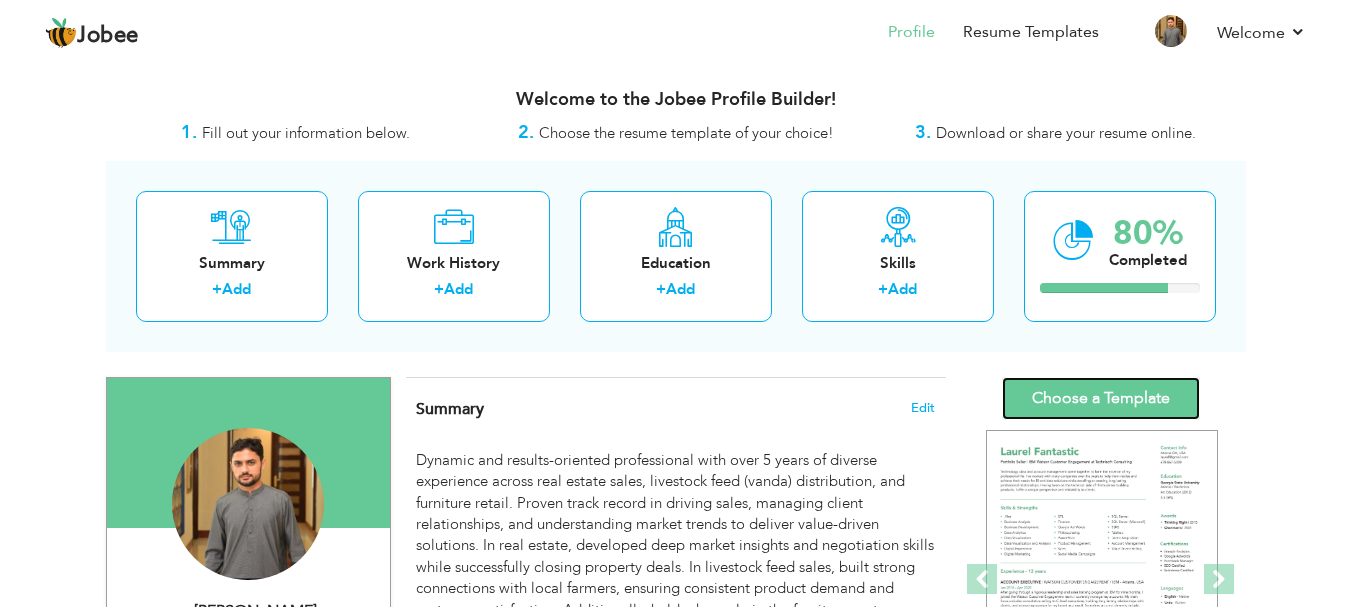 click on "Choose a Template" at bounding box center [1101, 398] 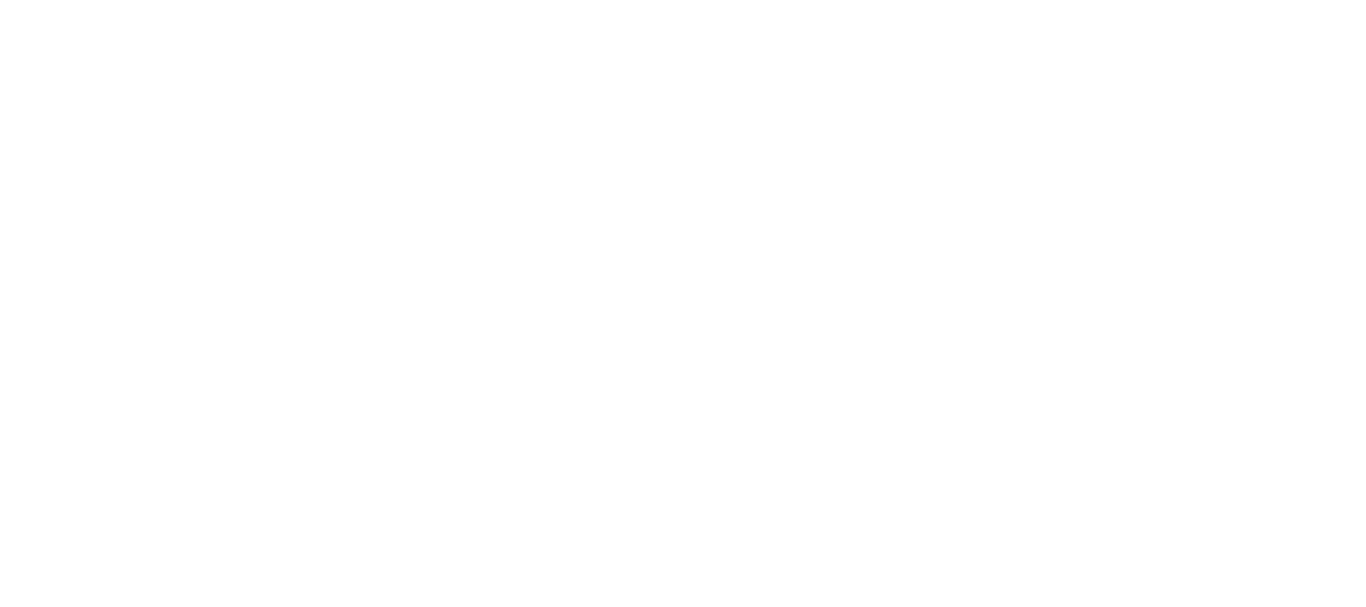 scroll, scrollTop: 0, scrollLeft: 0, axis: both 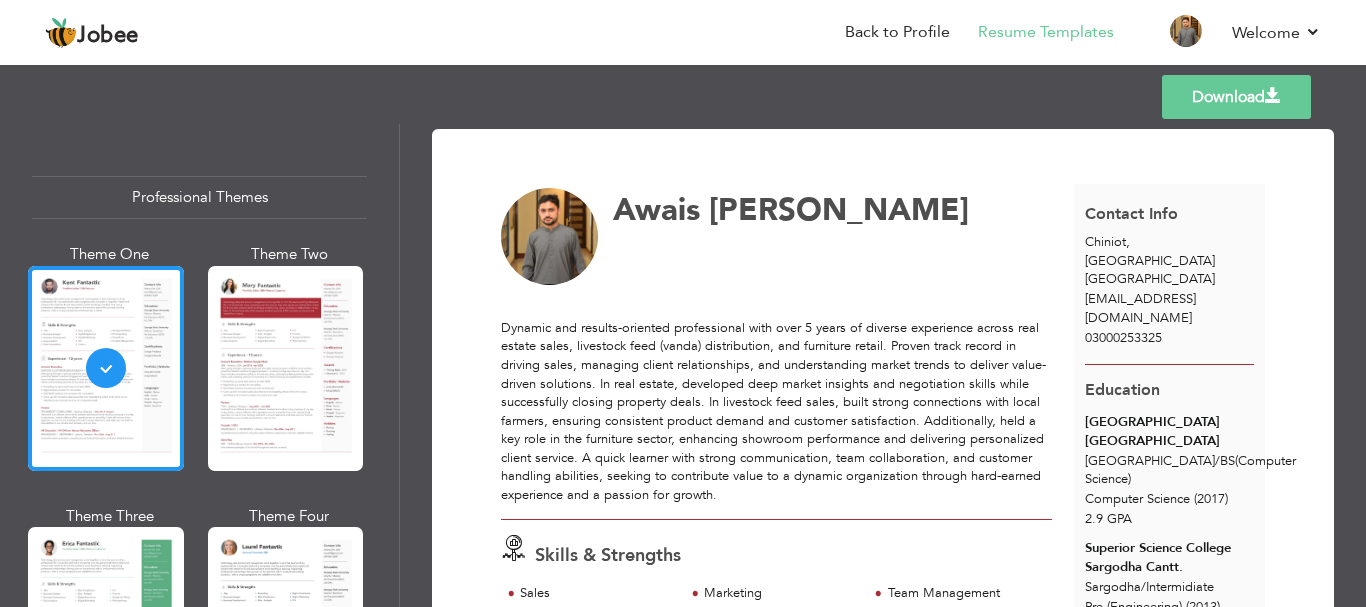 click on "Download" at bounding box center [1236, 97] 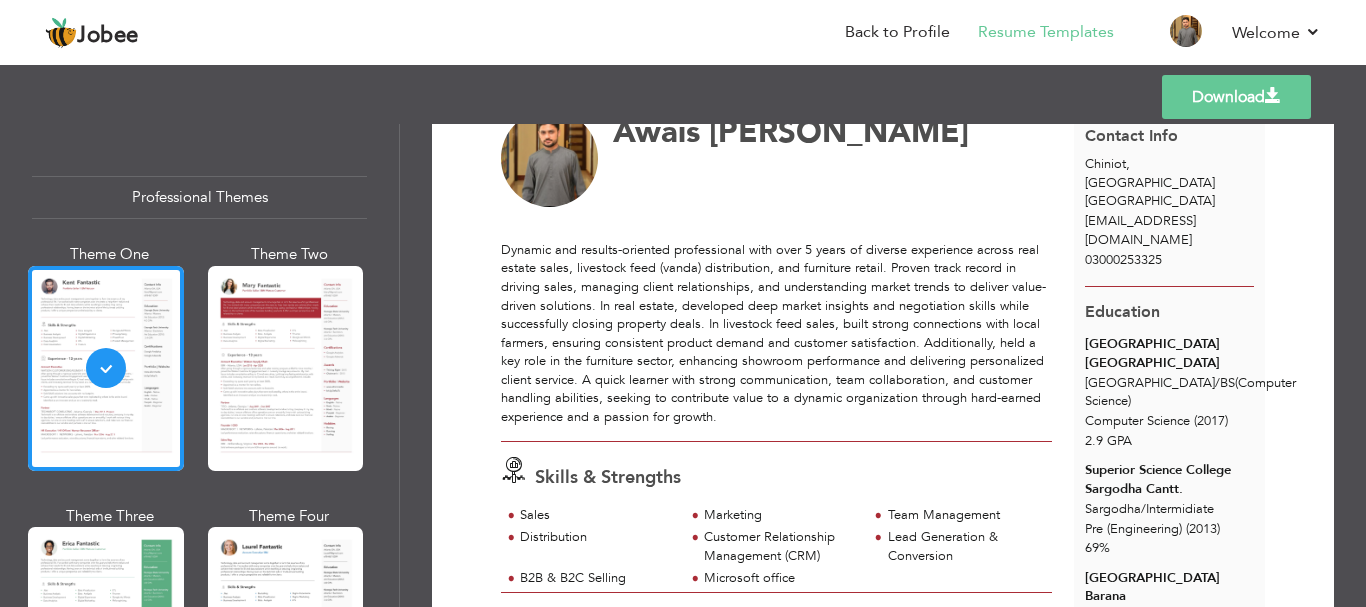 scroll, scrollTop: 0, scrollLeft: 0, axis: both 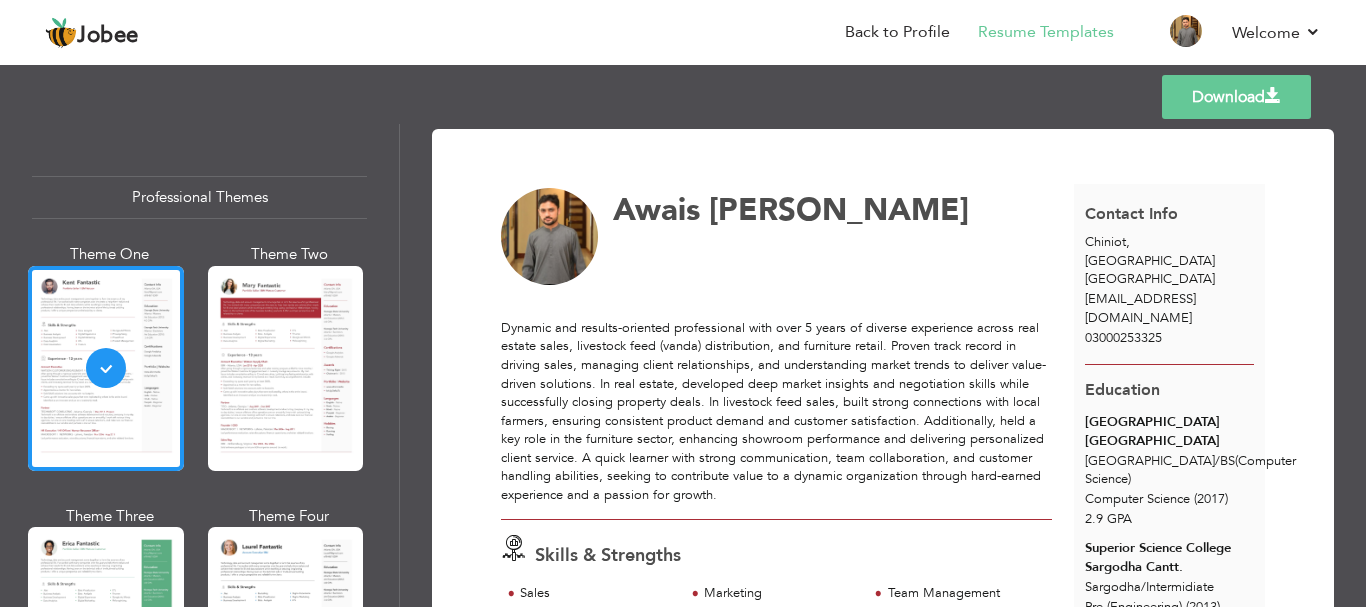 click on "Download" at bounding box center [1236, 97] 